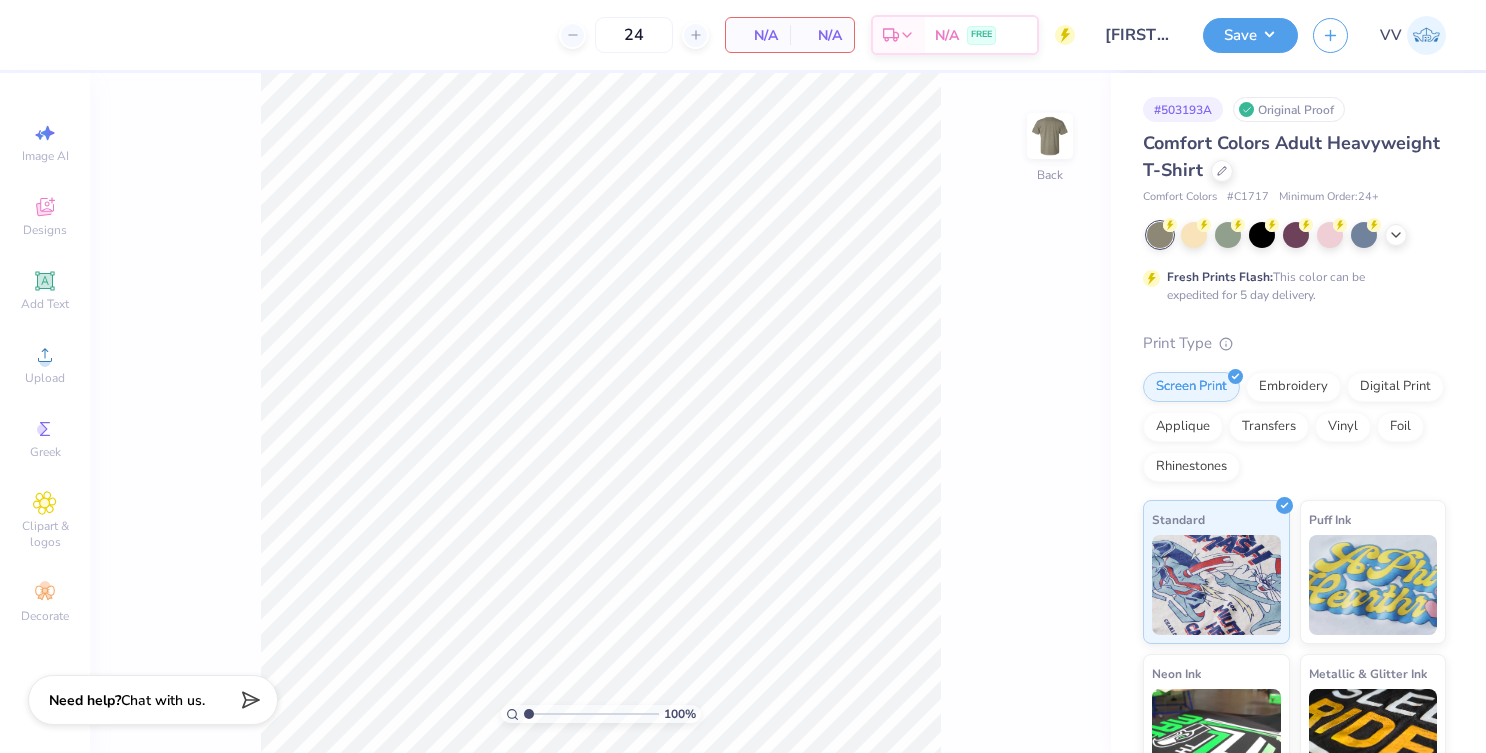 scroll, scrollTop: 0, scrollLeft: 0, axis: both 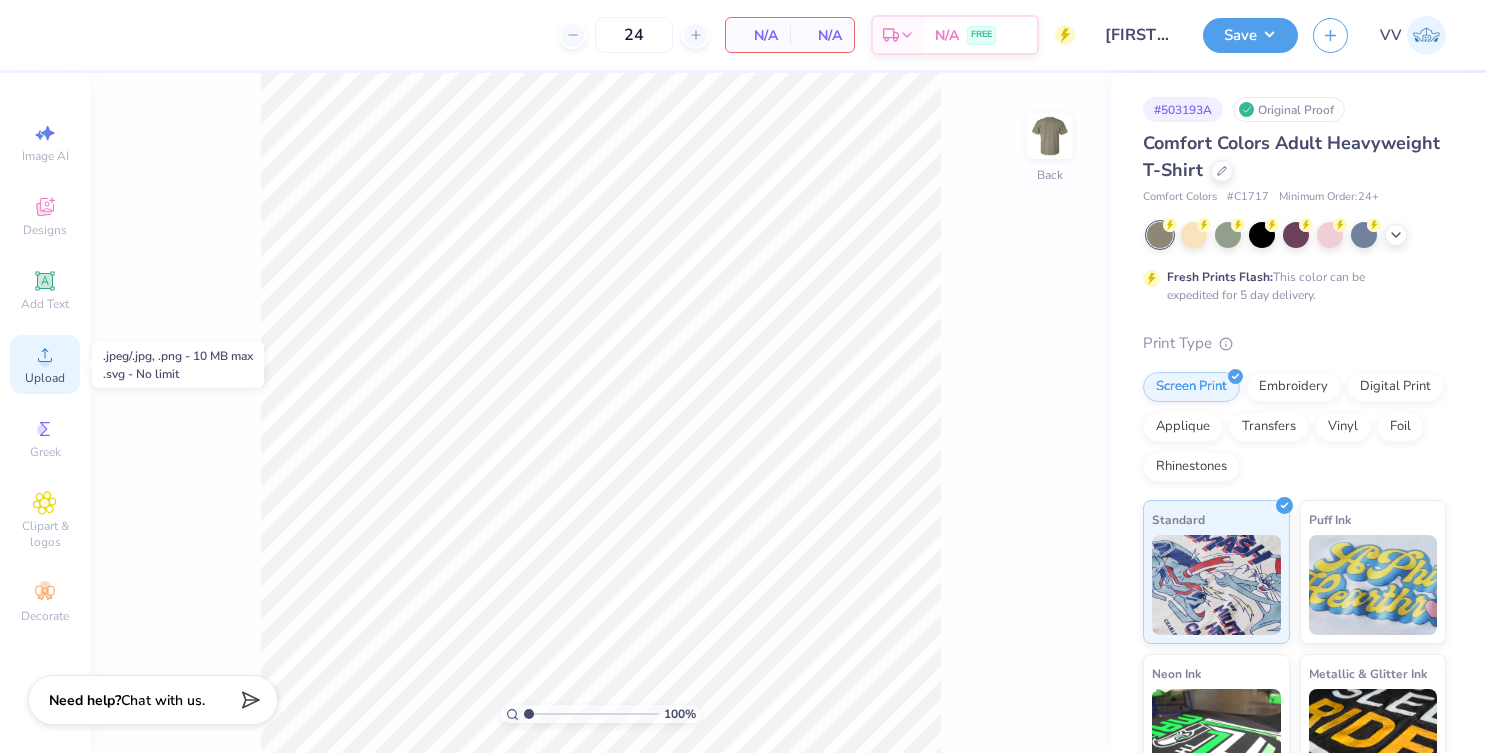 click 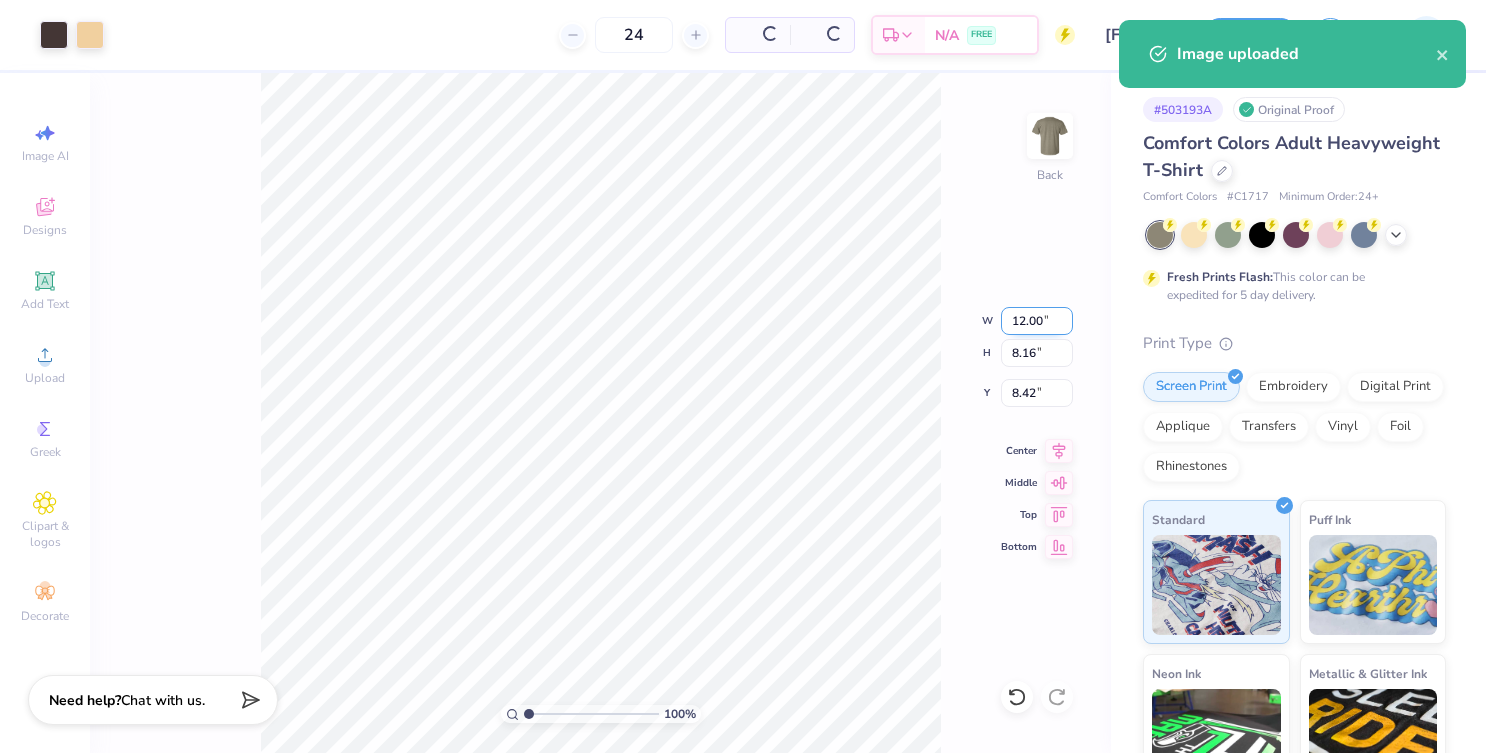 click on "12.00" at bounding box center [1037, 321] 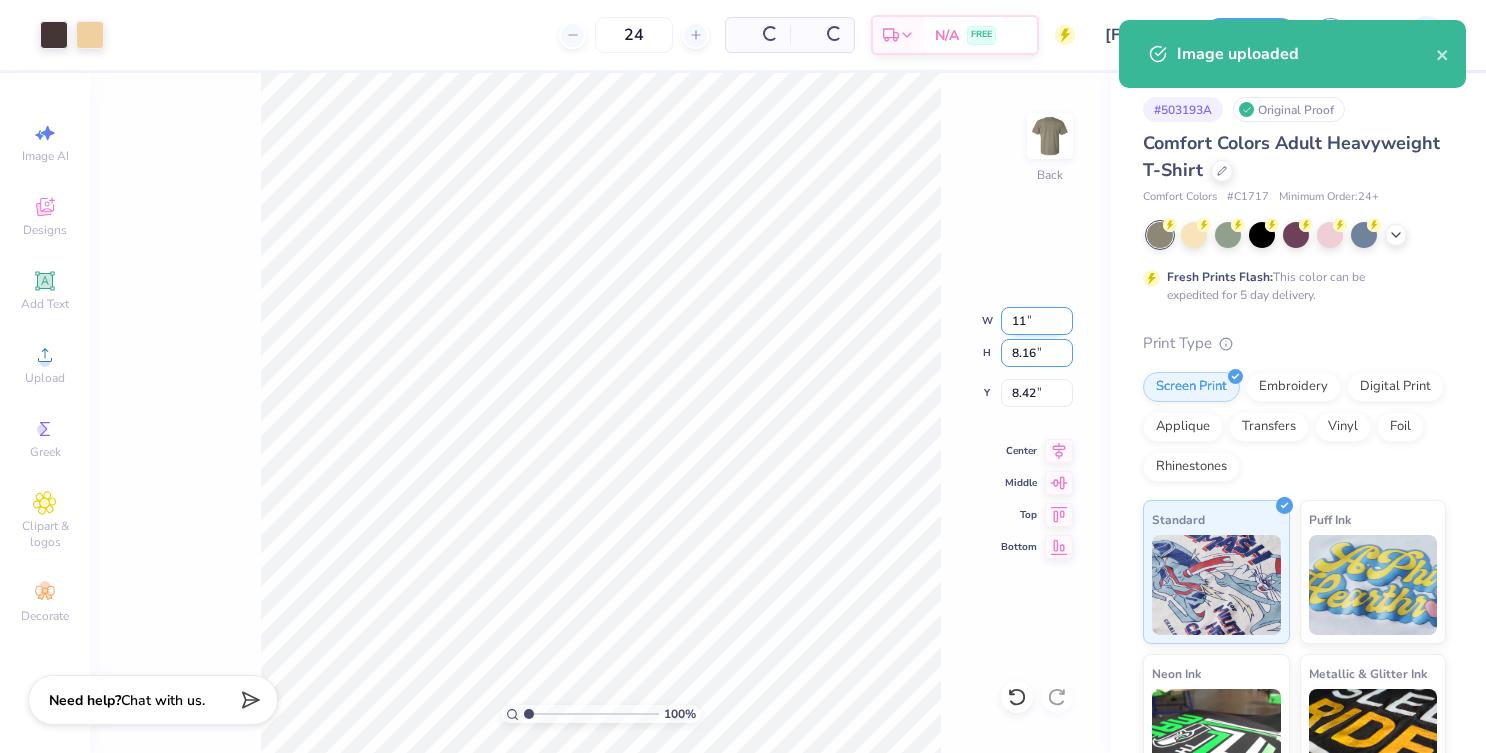 type on "11.00" 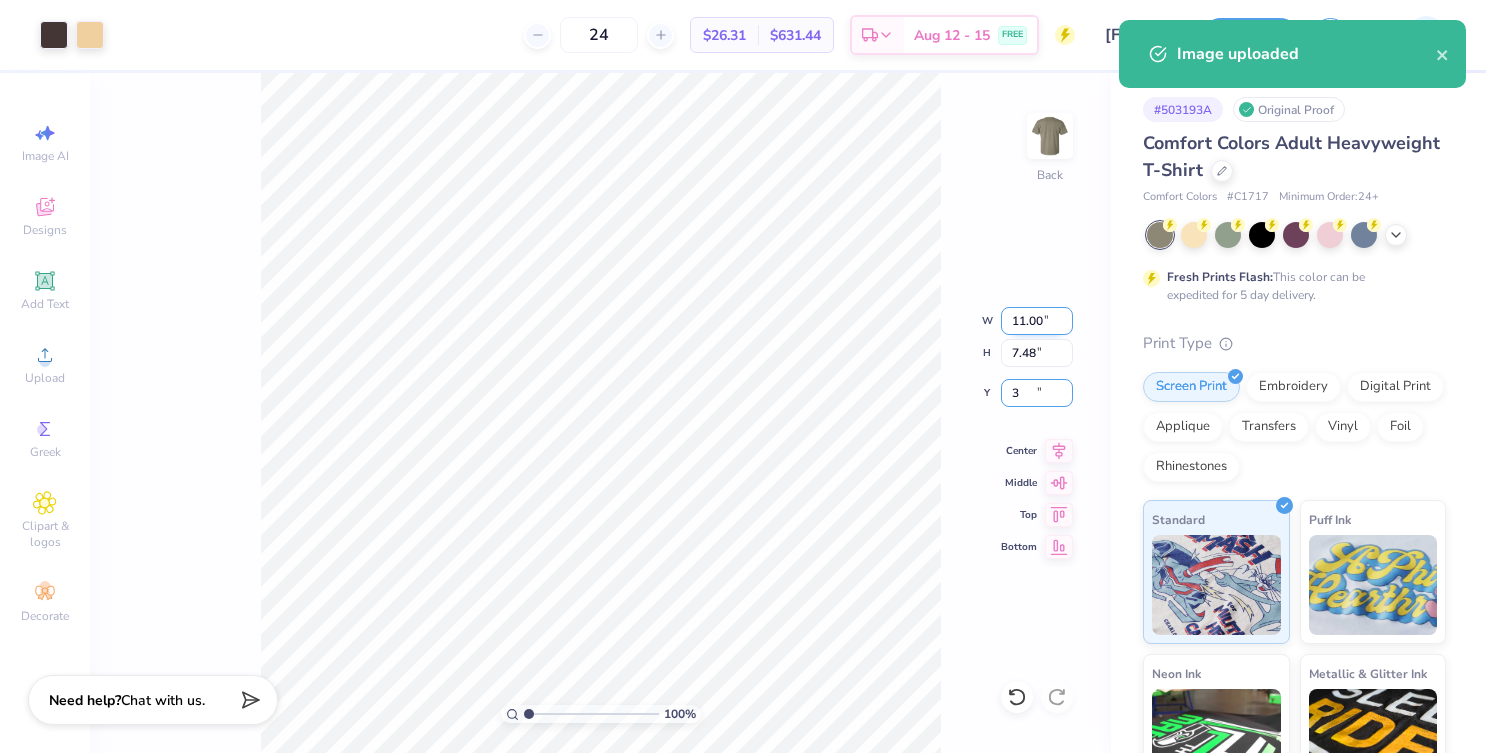 type on "3.00" 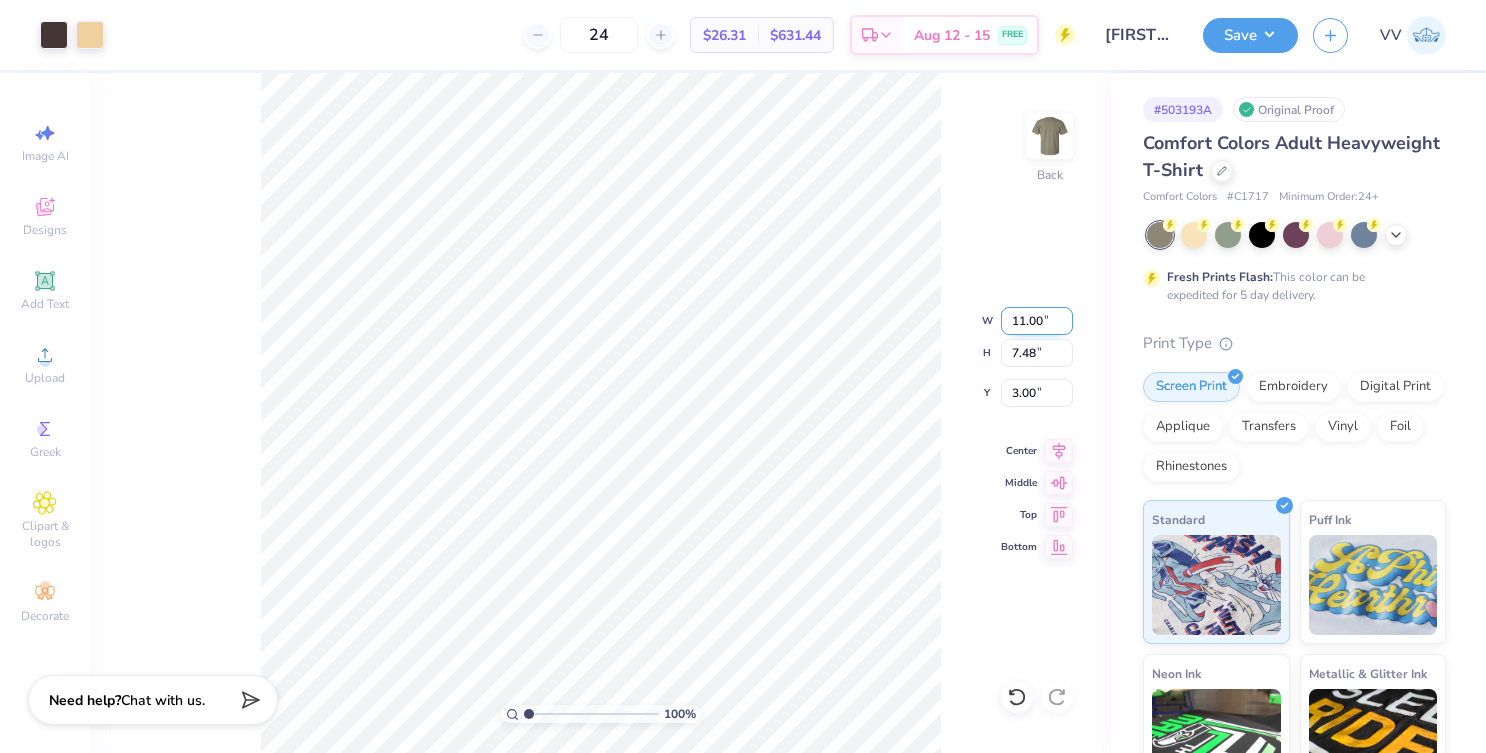click on "11.00" at bounding box center [1037, 321] 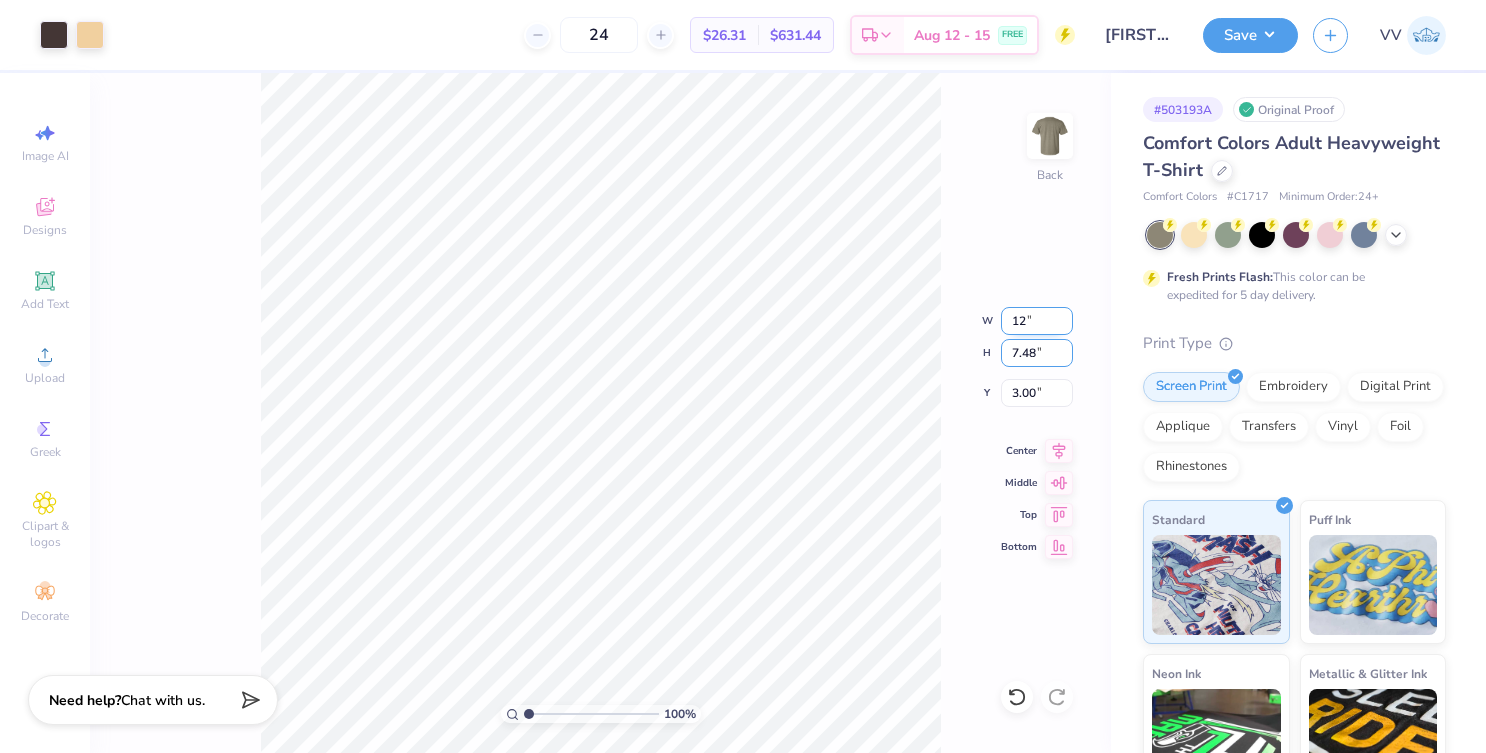type on "12.00" 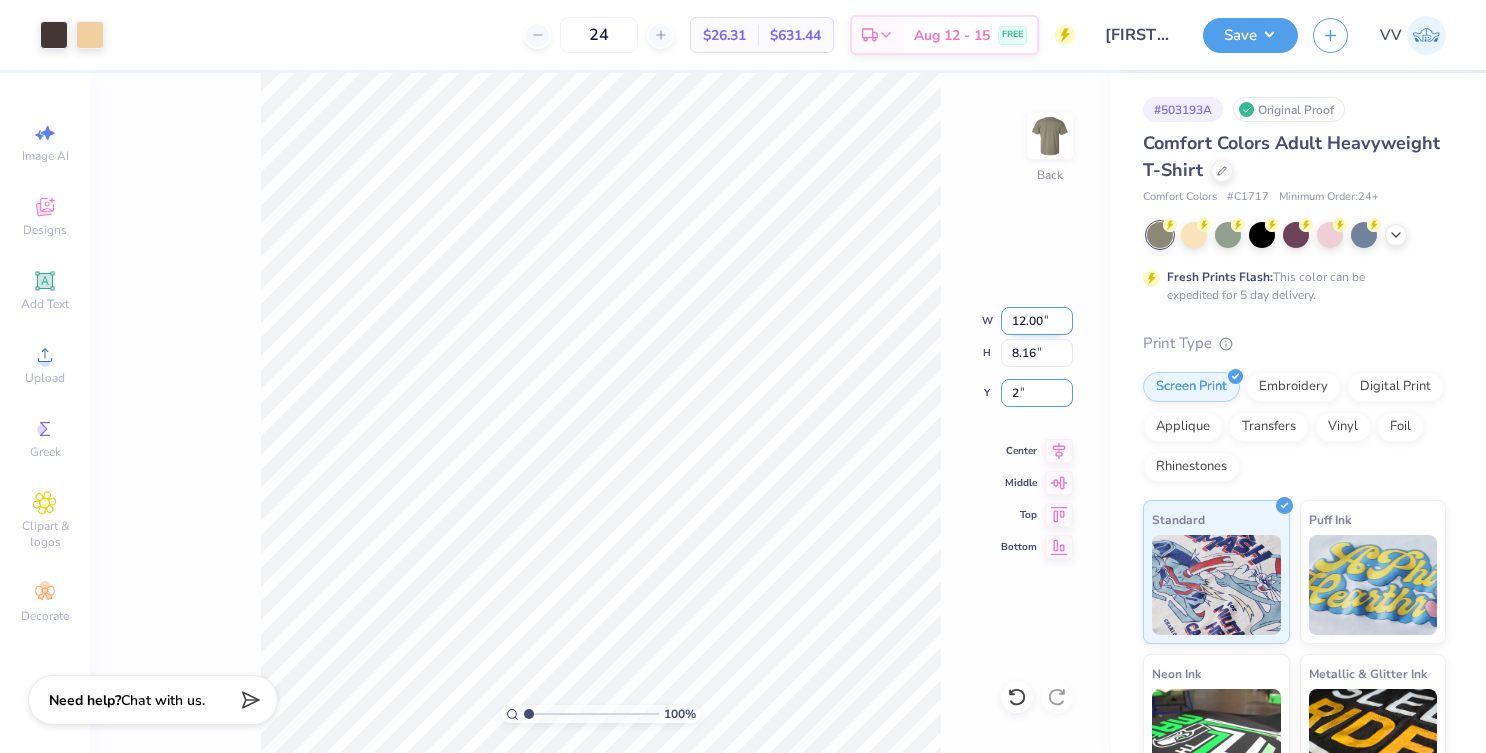 type on "2.00" 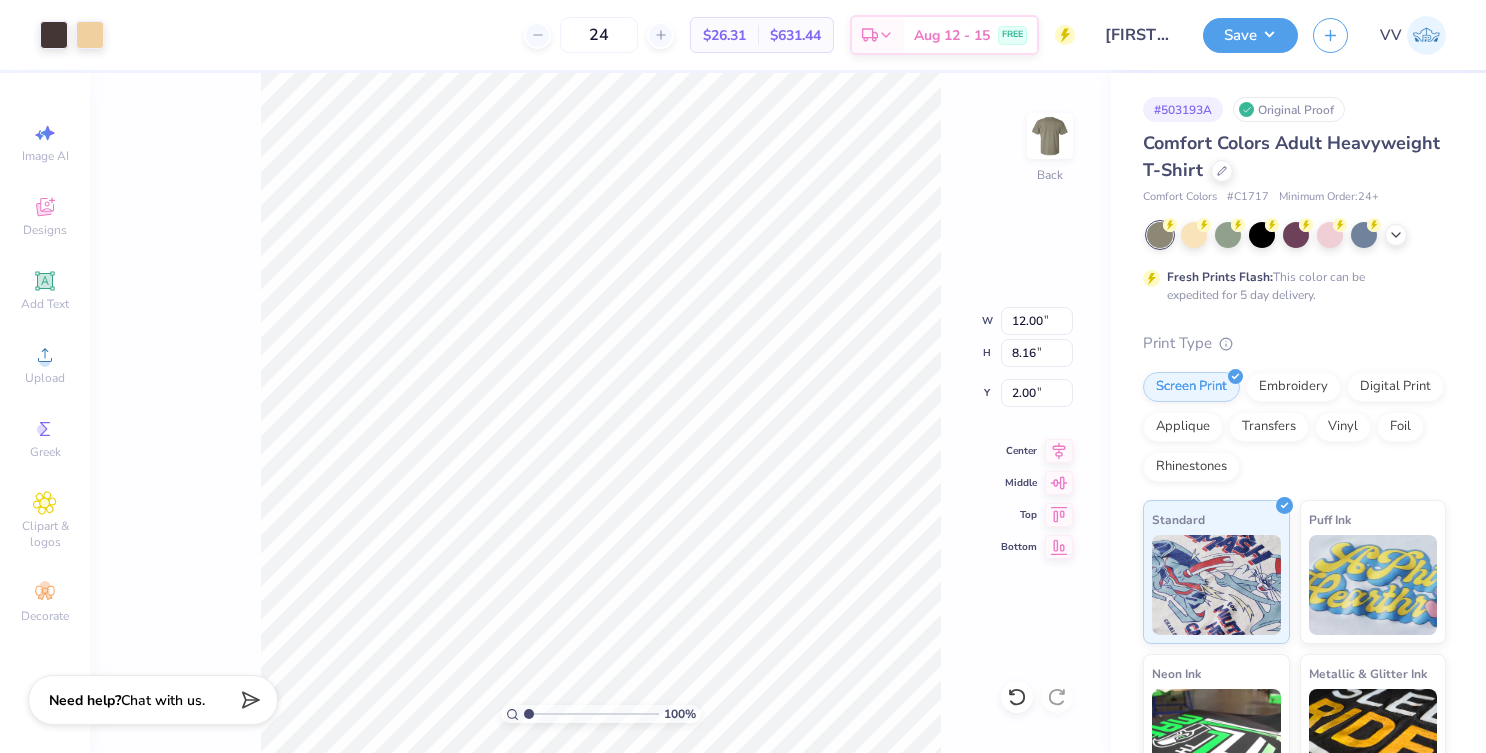 click on "100  % Back W 12.00 12.00 " H 8.16 8.16 " Y 2.00 2.00 " Center Middle Top Bottom" at bounding box center (600, 413) 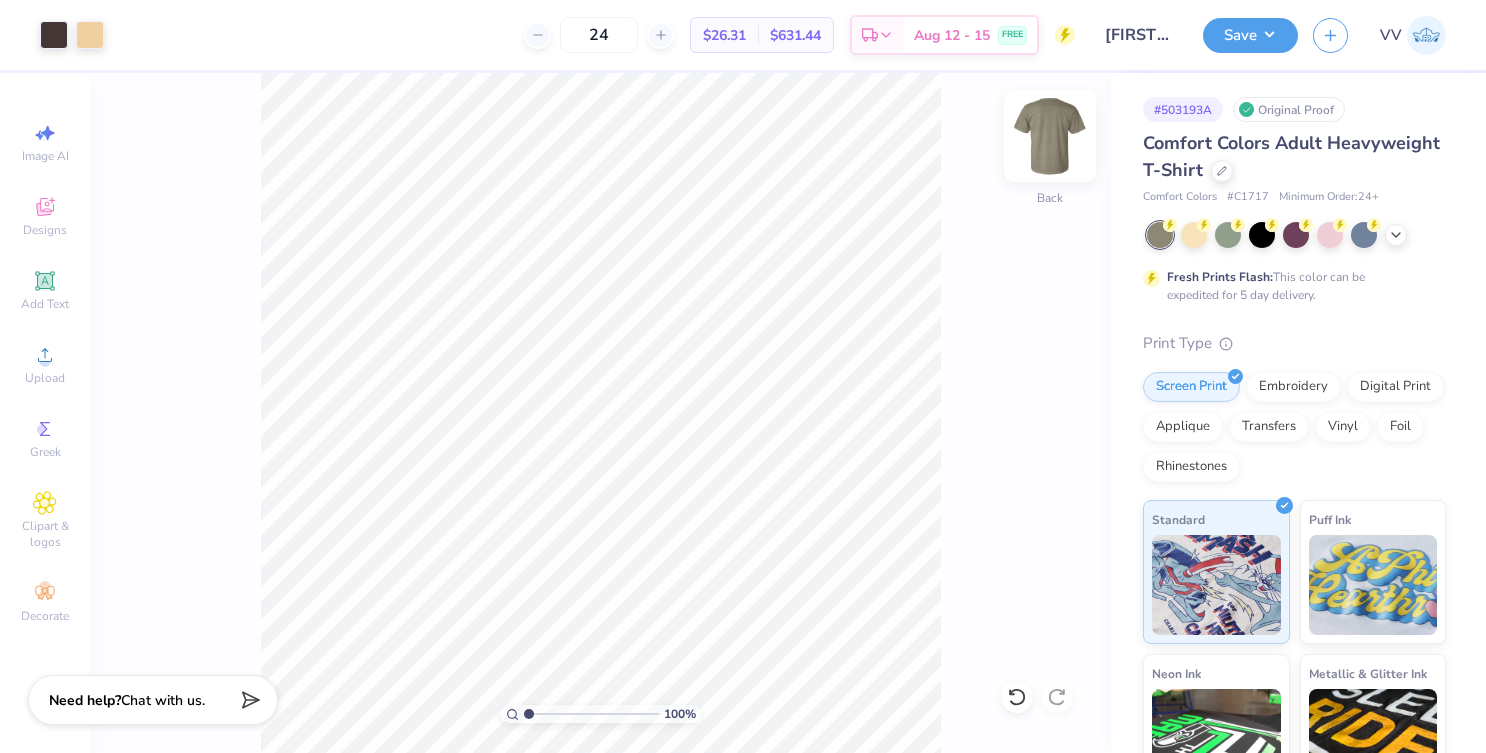 click at bounding box center (1050, 136) 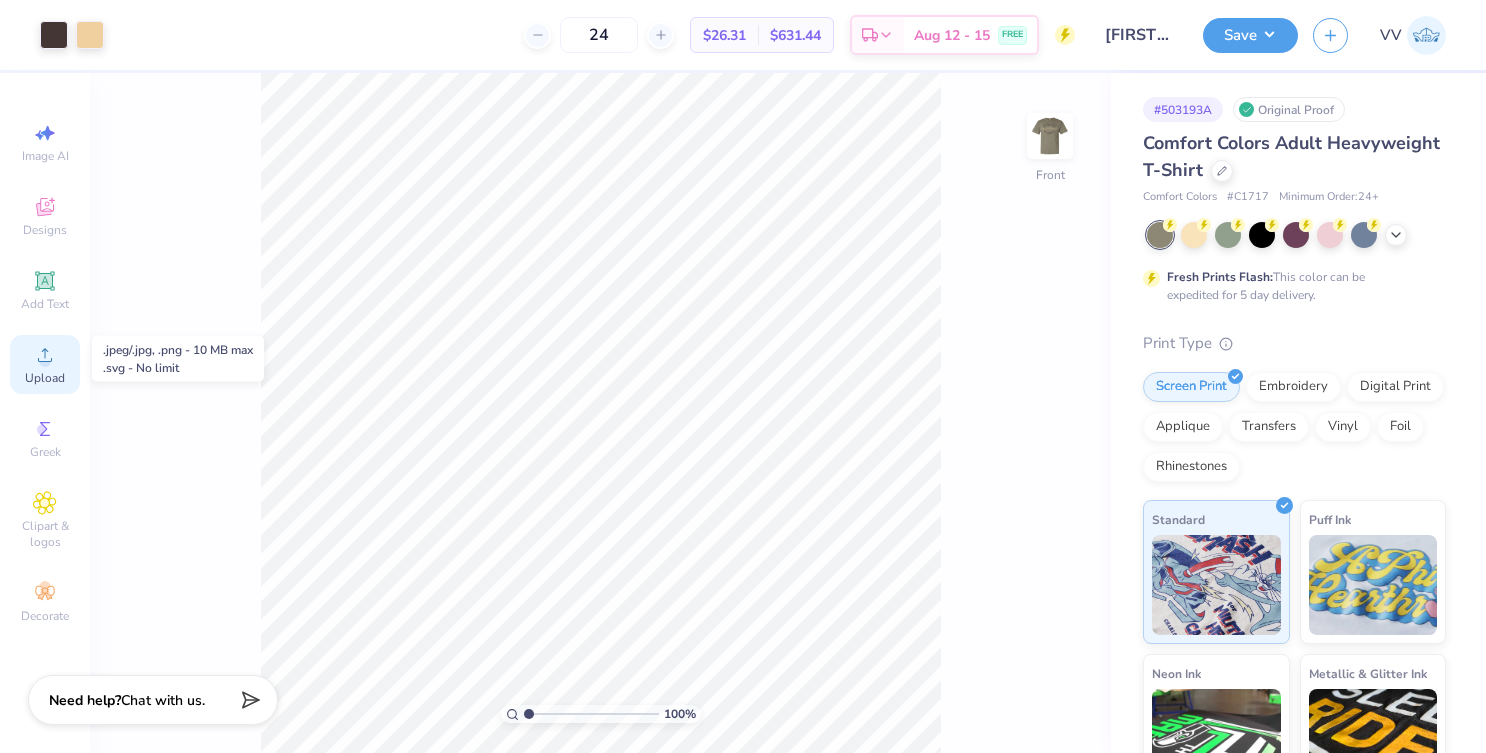 click on "Upload" at bounding box center (45, 364) 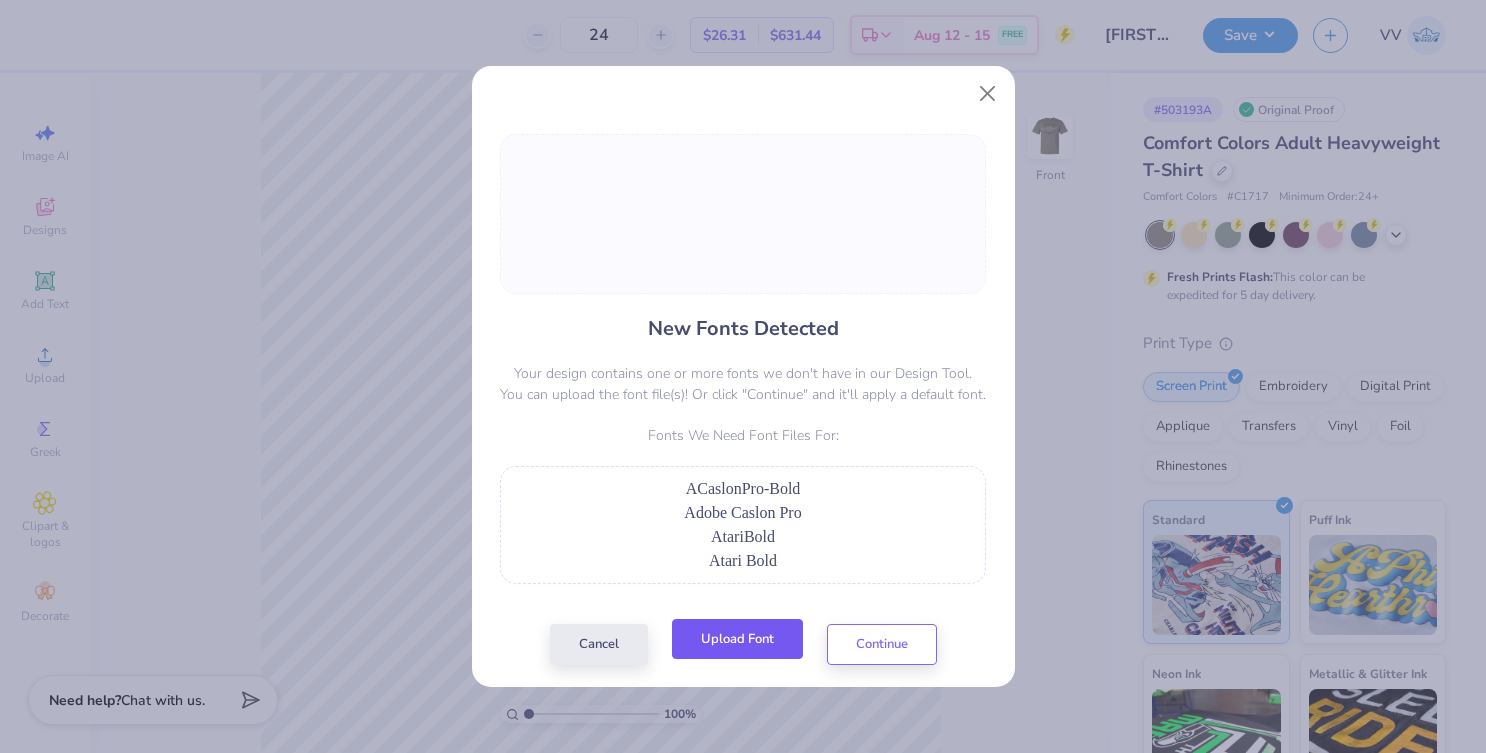 click on "Upload Font" at bounding box center [737, 639] 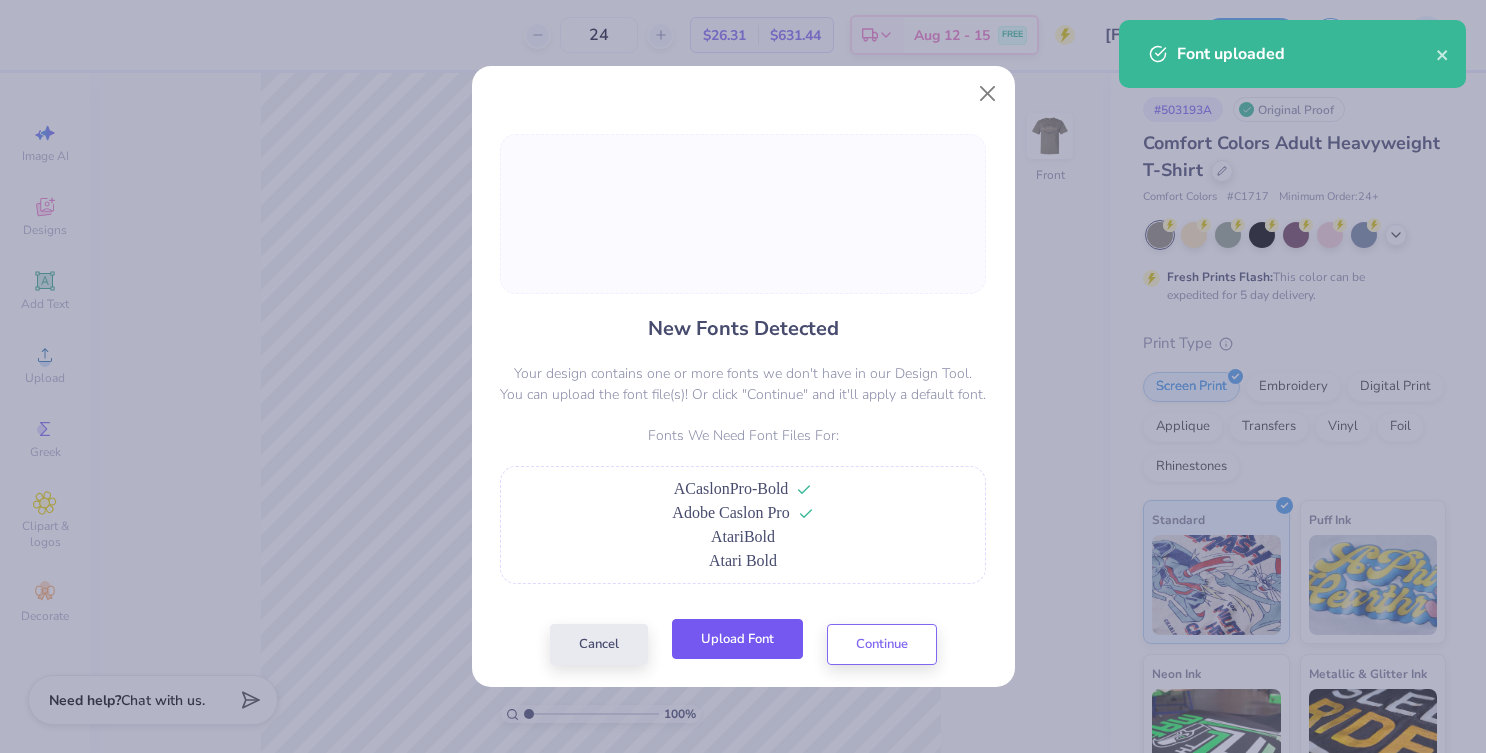 click on "Upload Font" at bounding box center [737, 639] 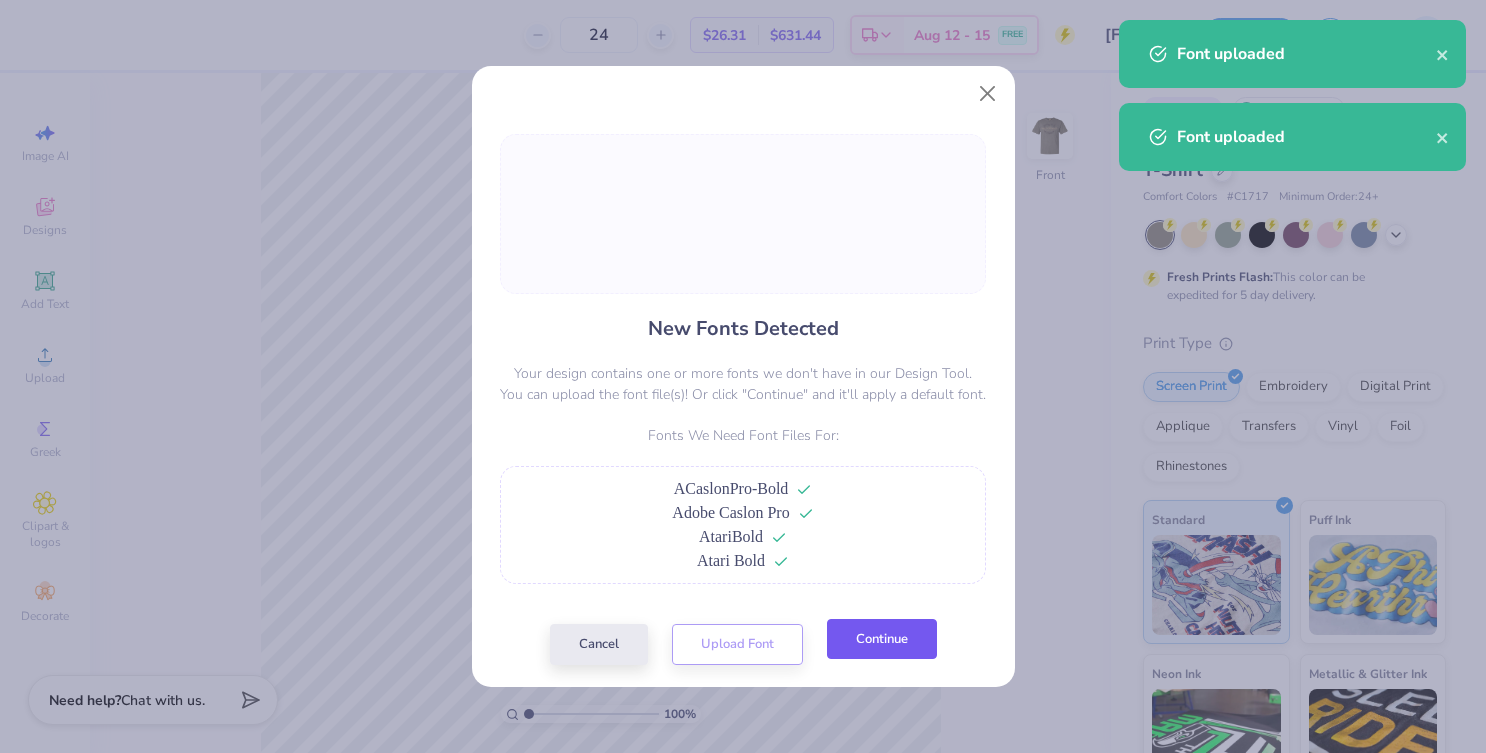 click on "Continue" at bounding box center [882, 639] 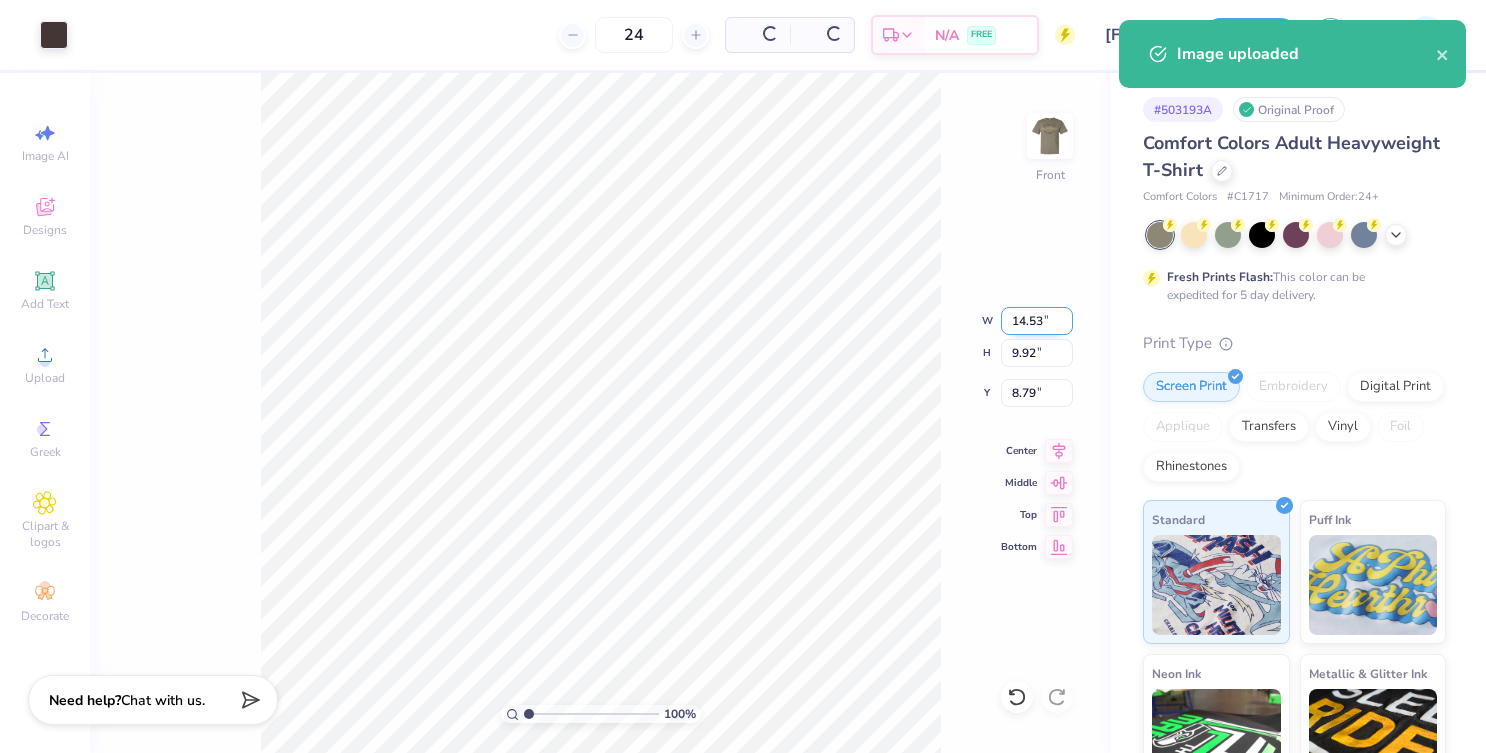 click on "14.53" at bounding box center [1037, 321] 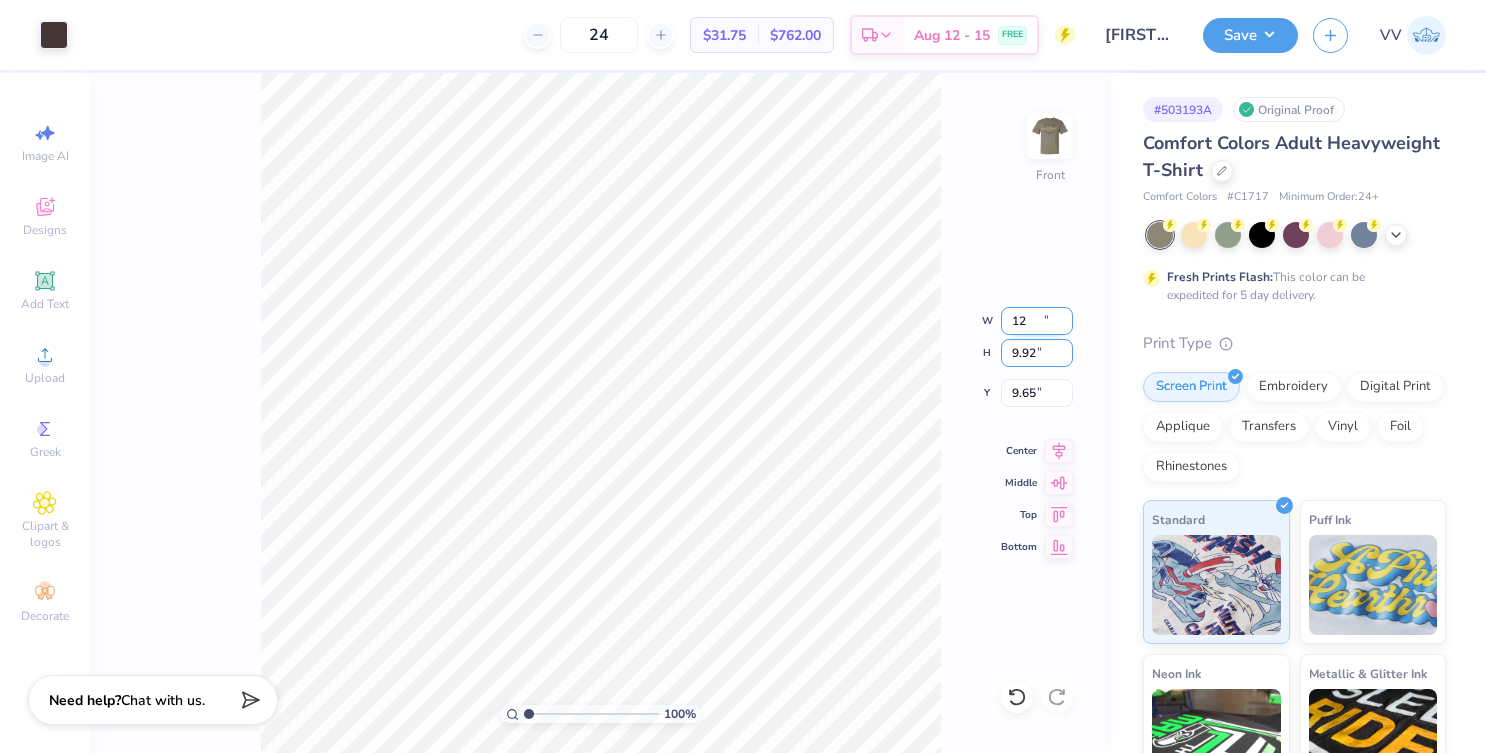 type on "12.00" 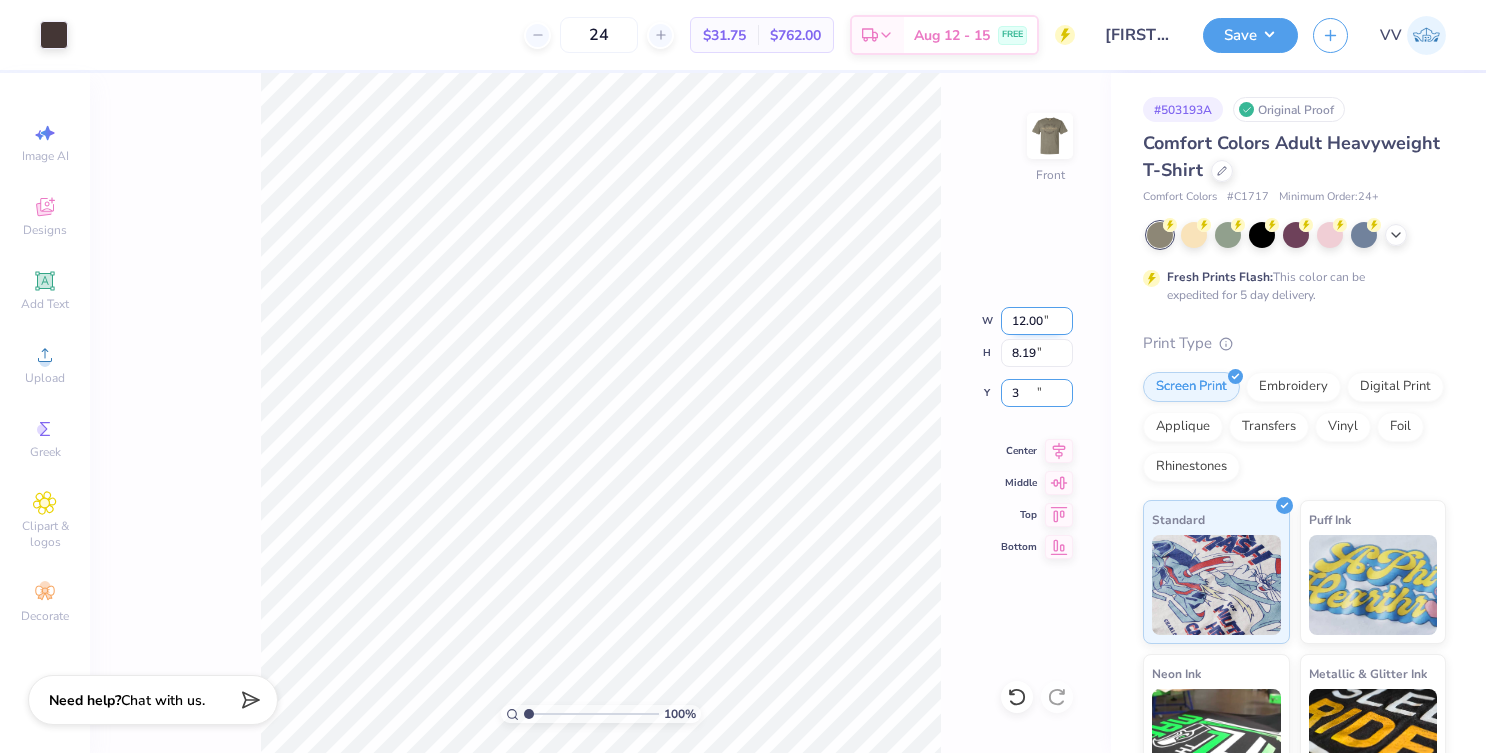 type on "3.00" 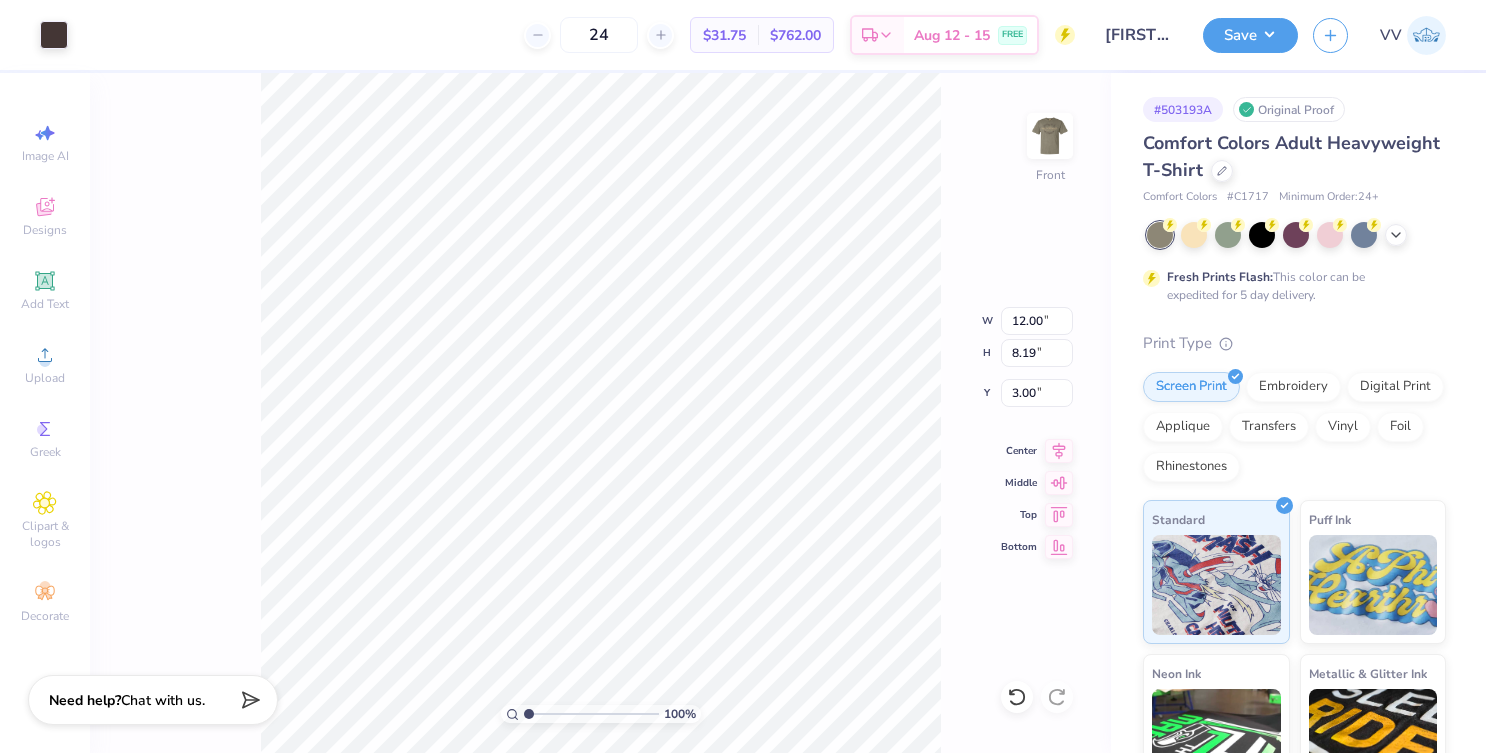 type on "2.97" 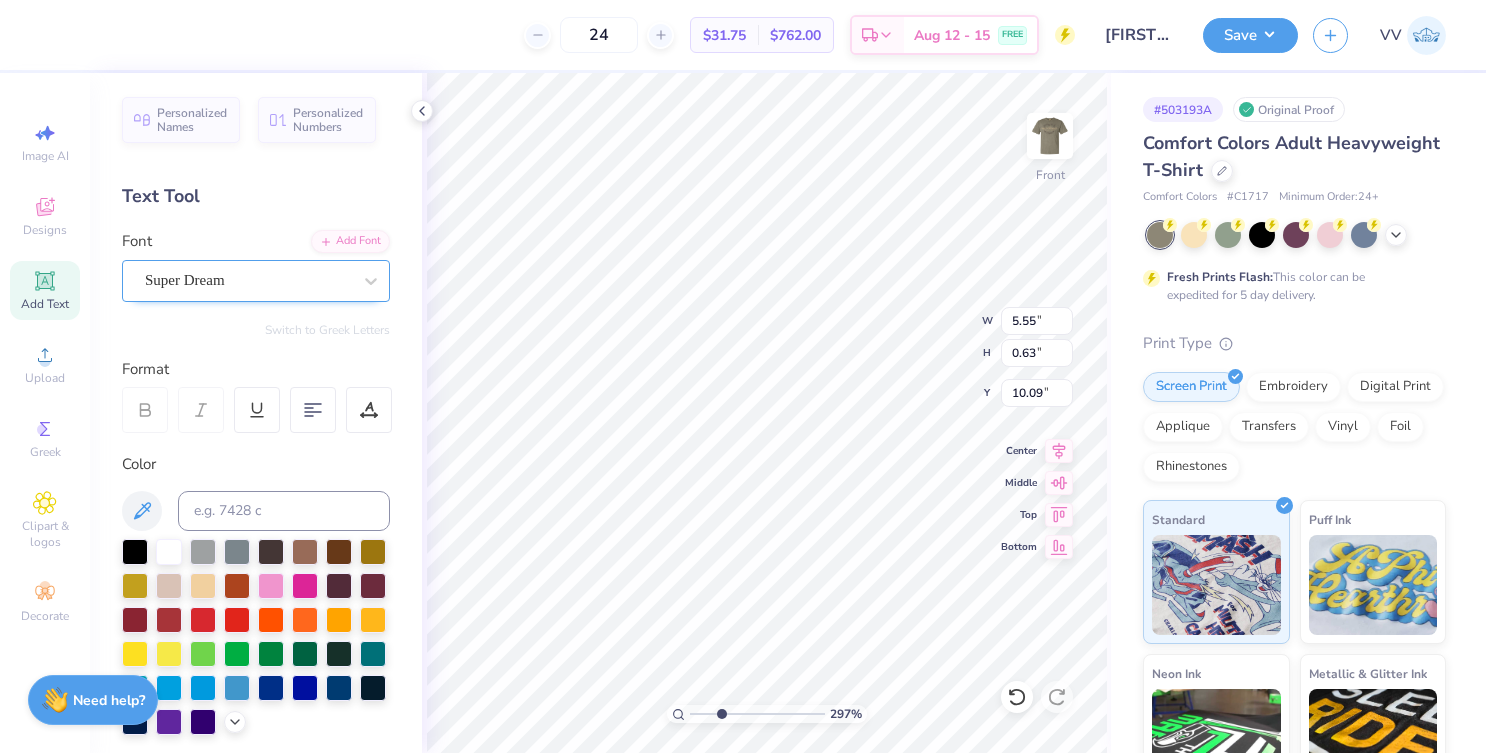 click on "Super Dream" at bounding box center [248, 280] 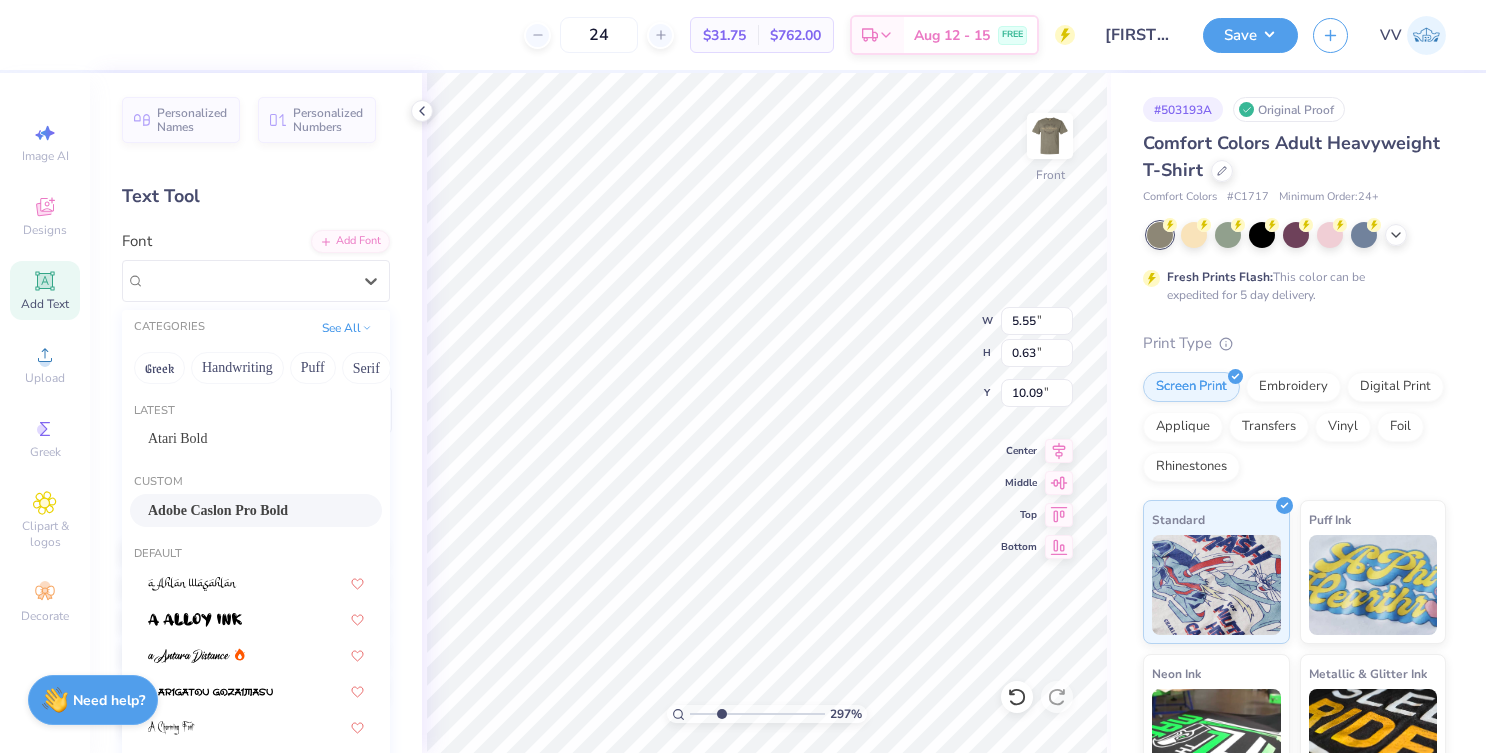 click on "Adobe Caslon Pro Bold" at bounding box center (256, 510) 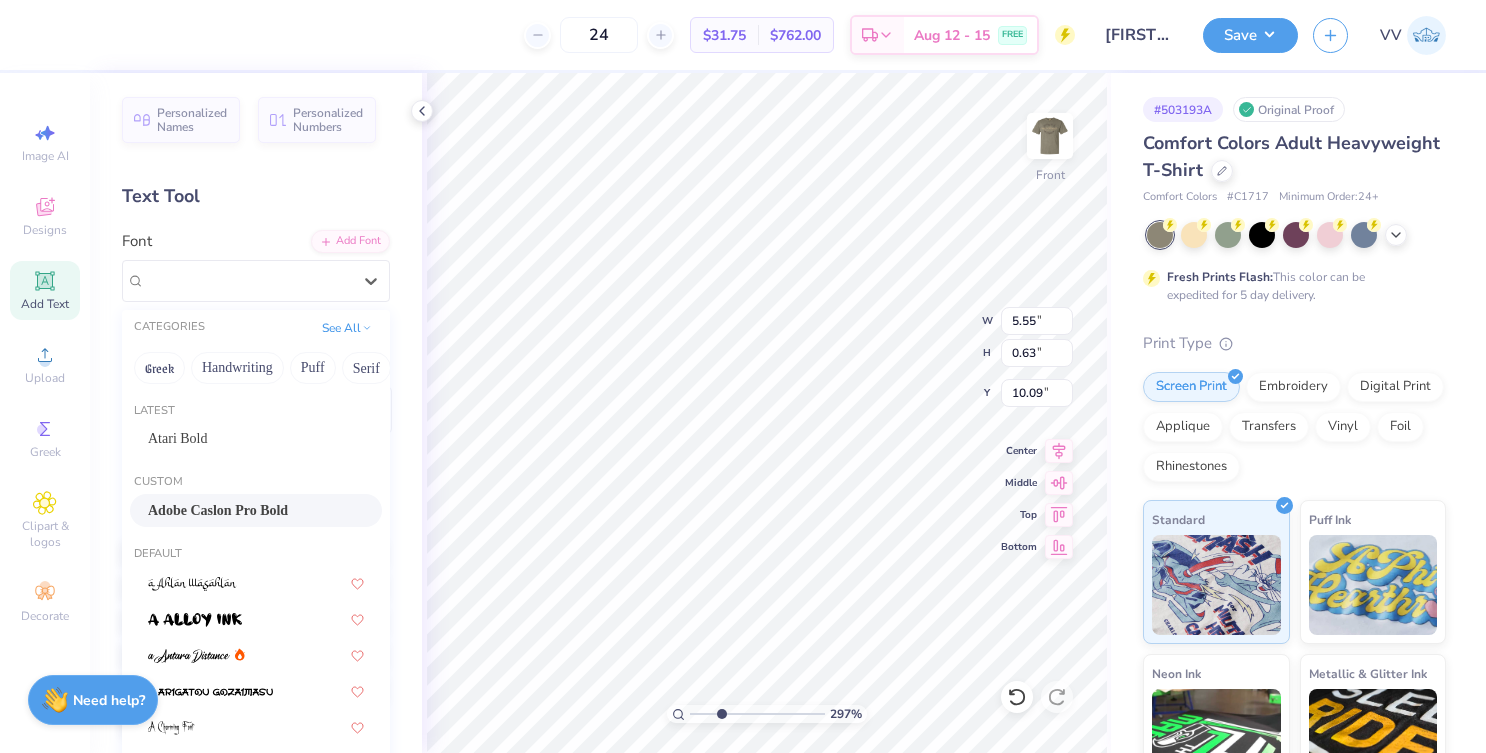 type on "6.70" 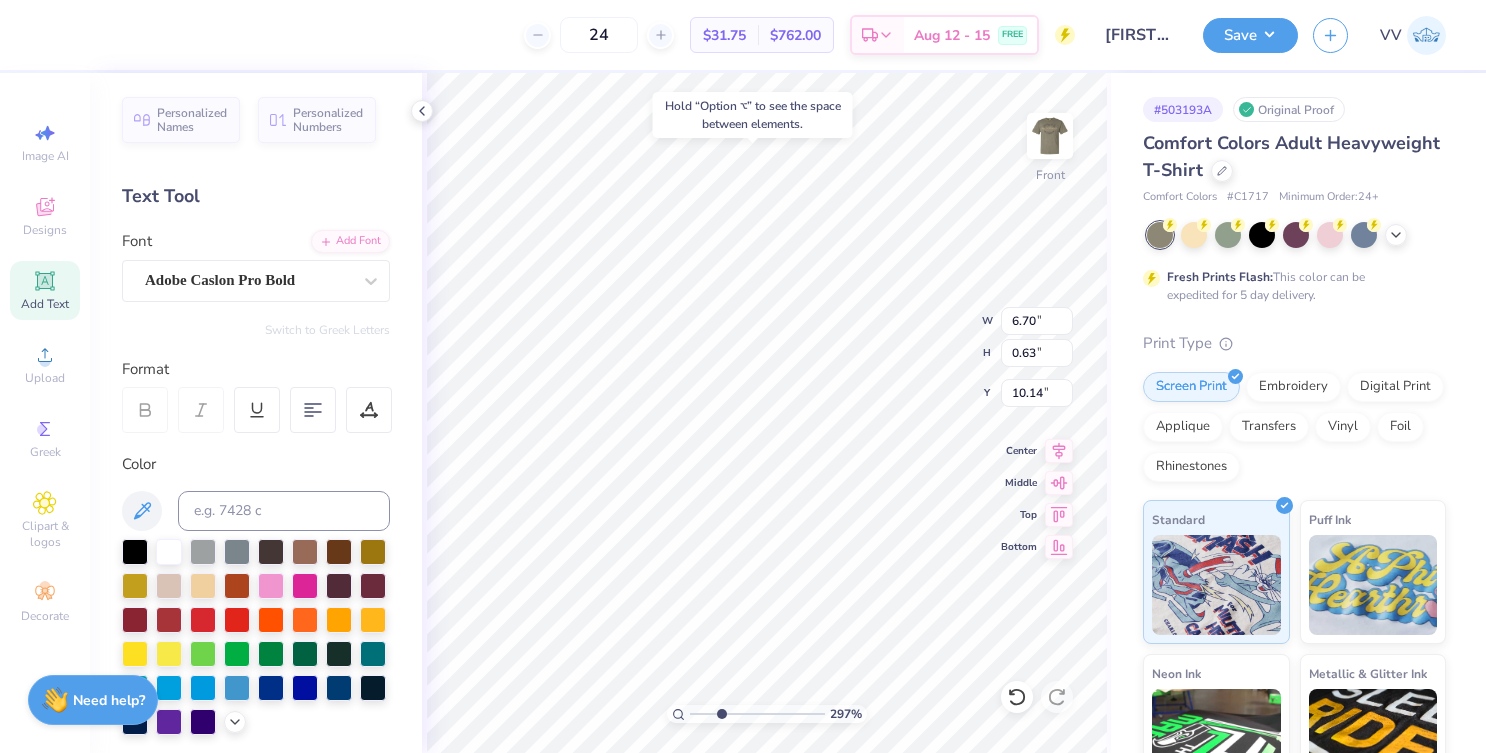 type on "10.05" 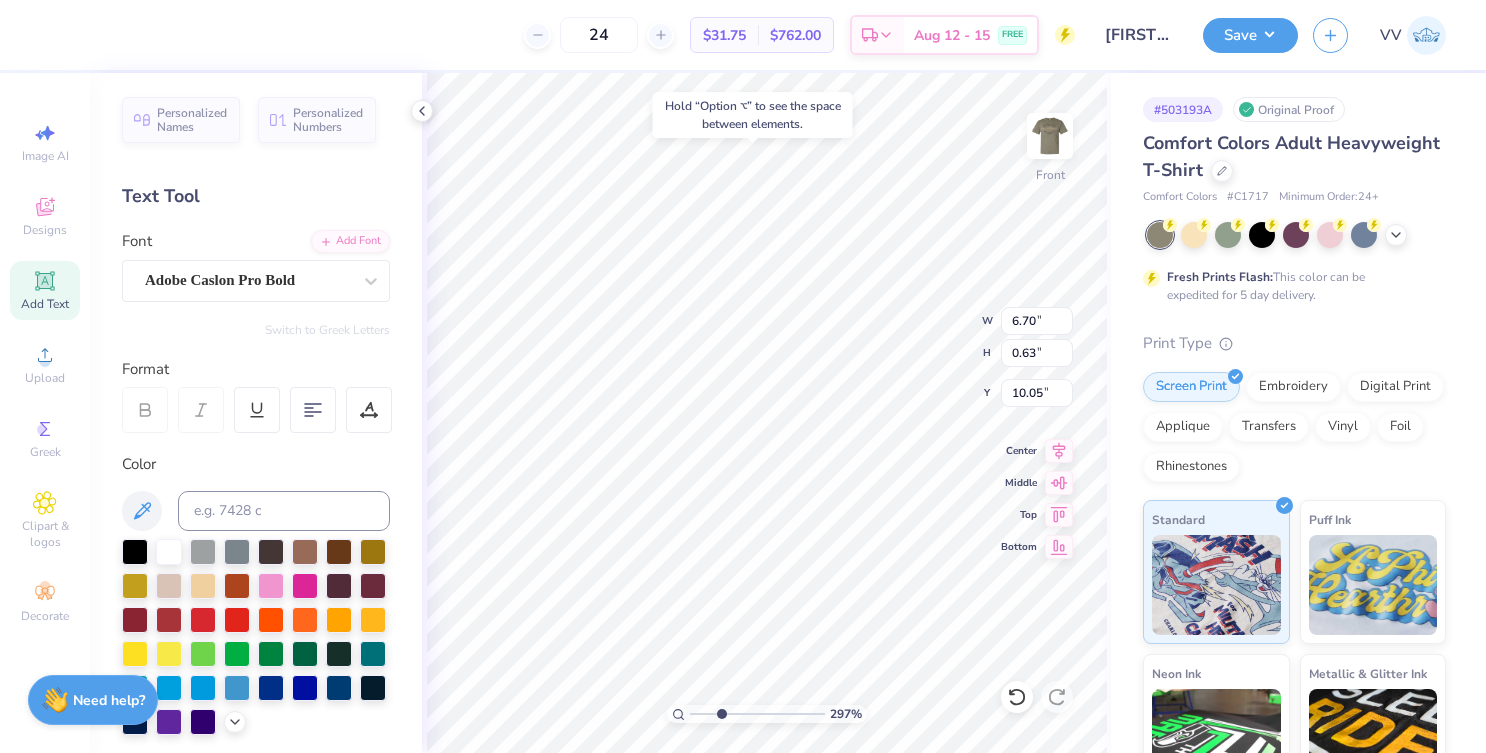 type on "2.02" 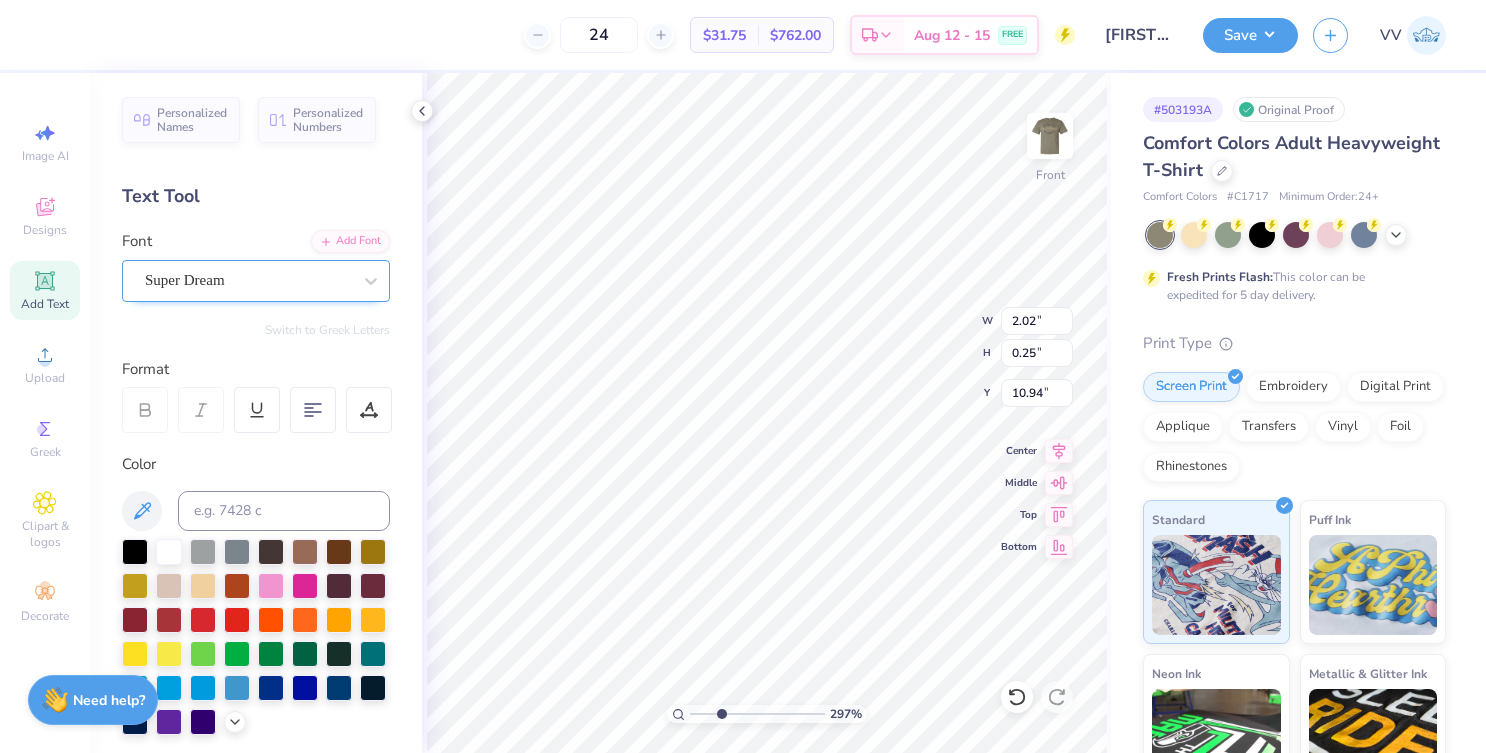 drag, startPoint x: 249, startPoint y: 283, endPoint x: 231, endPoint y: 301, distance: 25.455845 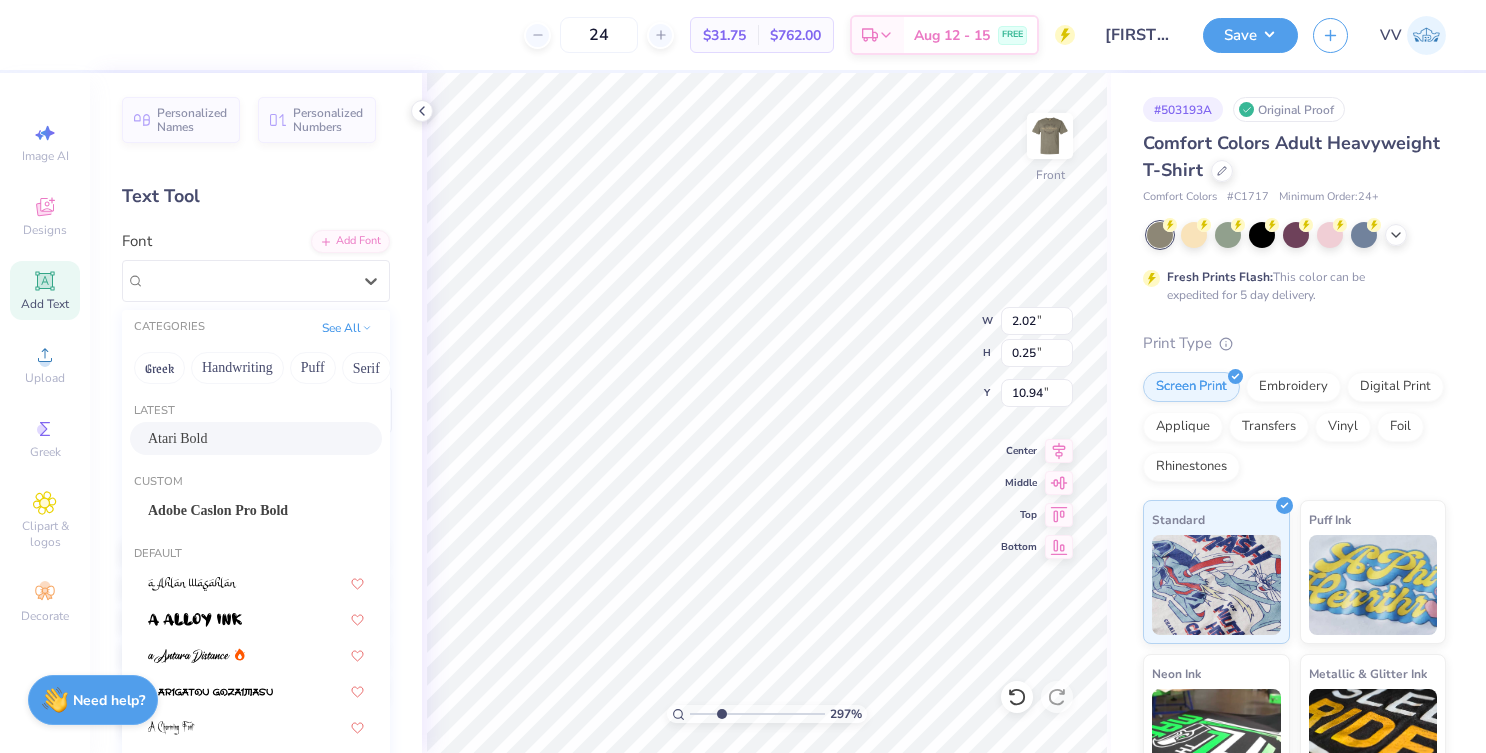 click on "Atari Bold" at bounding box center [178, 438] 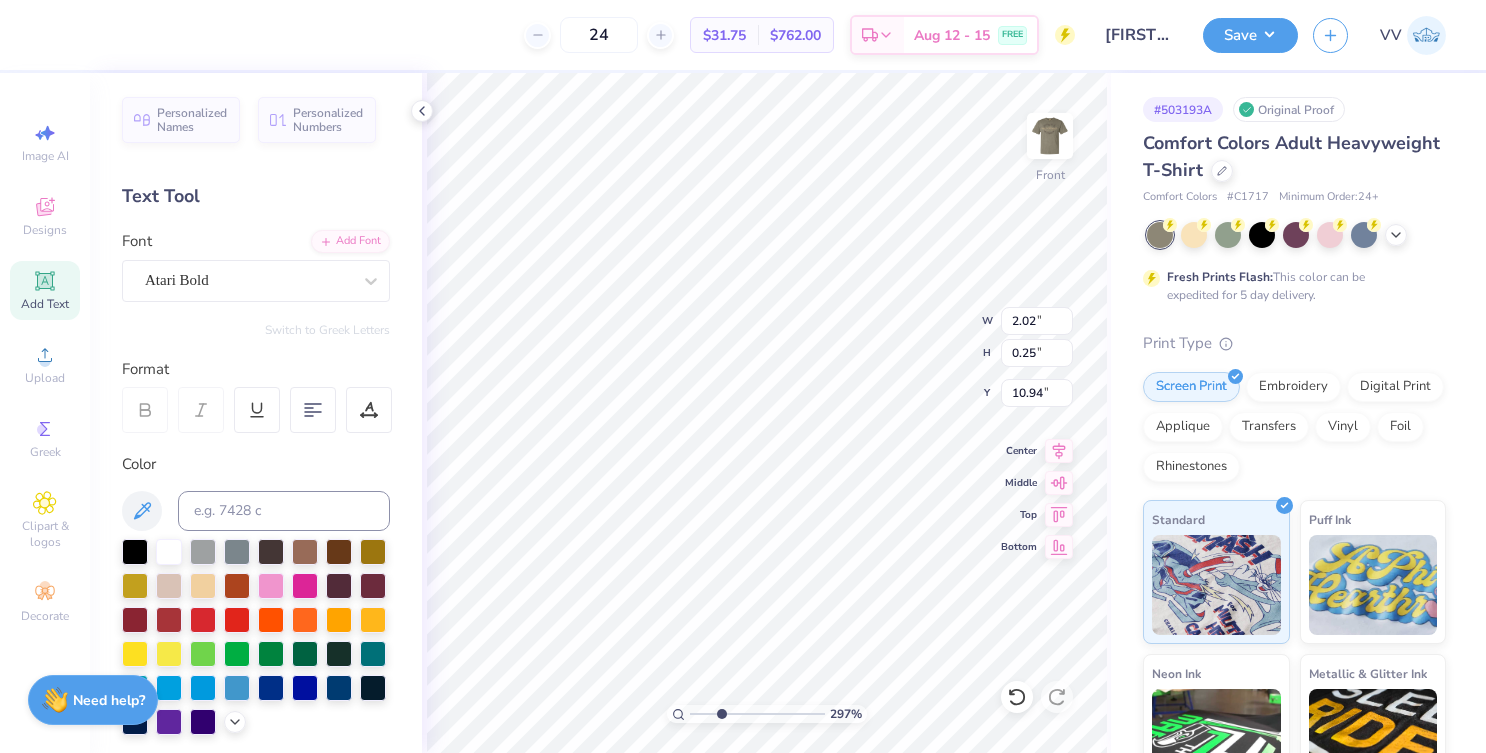 type on "2.09" 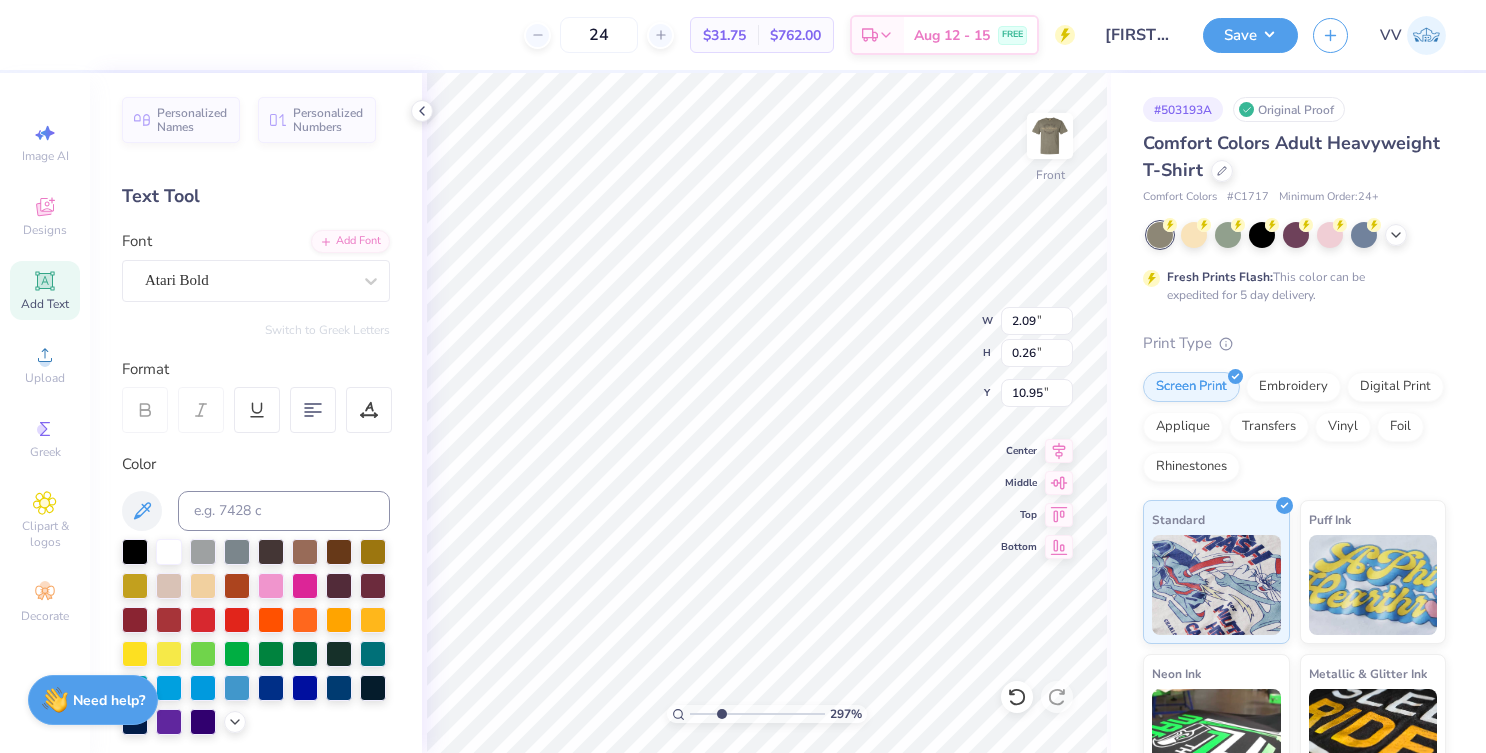 type on "3.74" 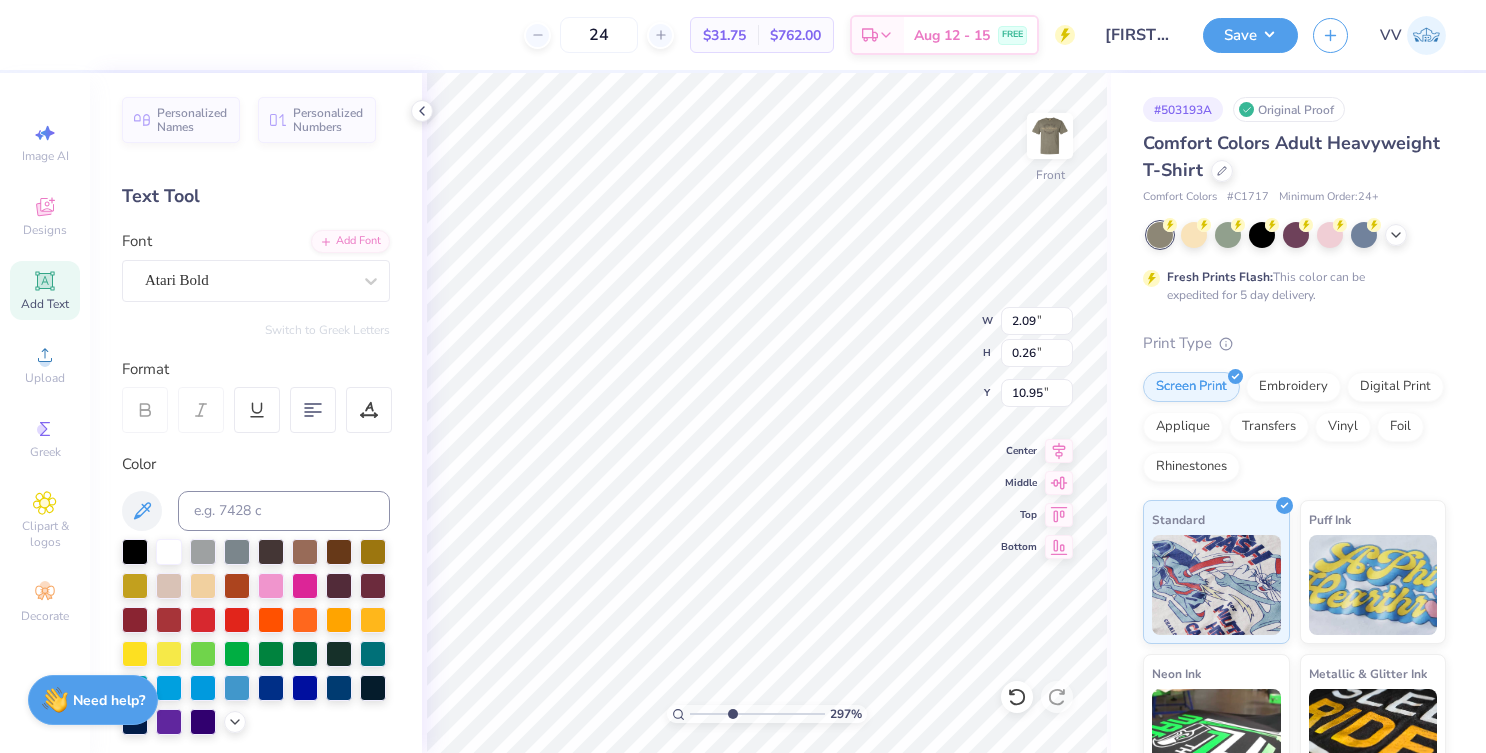 click at bounding box center [757, 714] 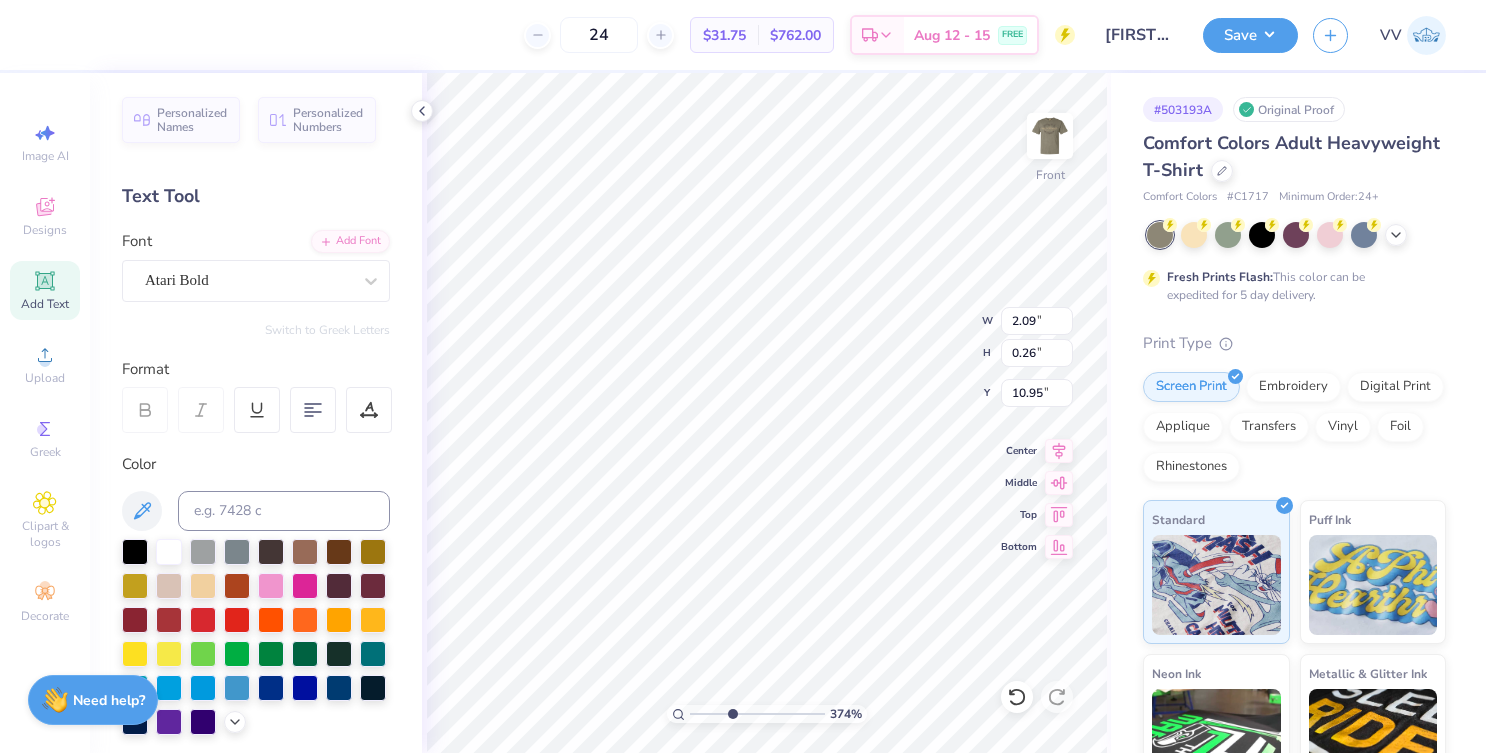 type on "10.84" 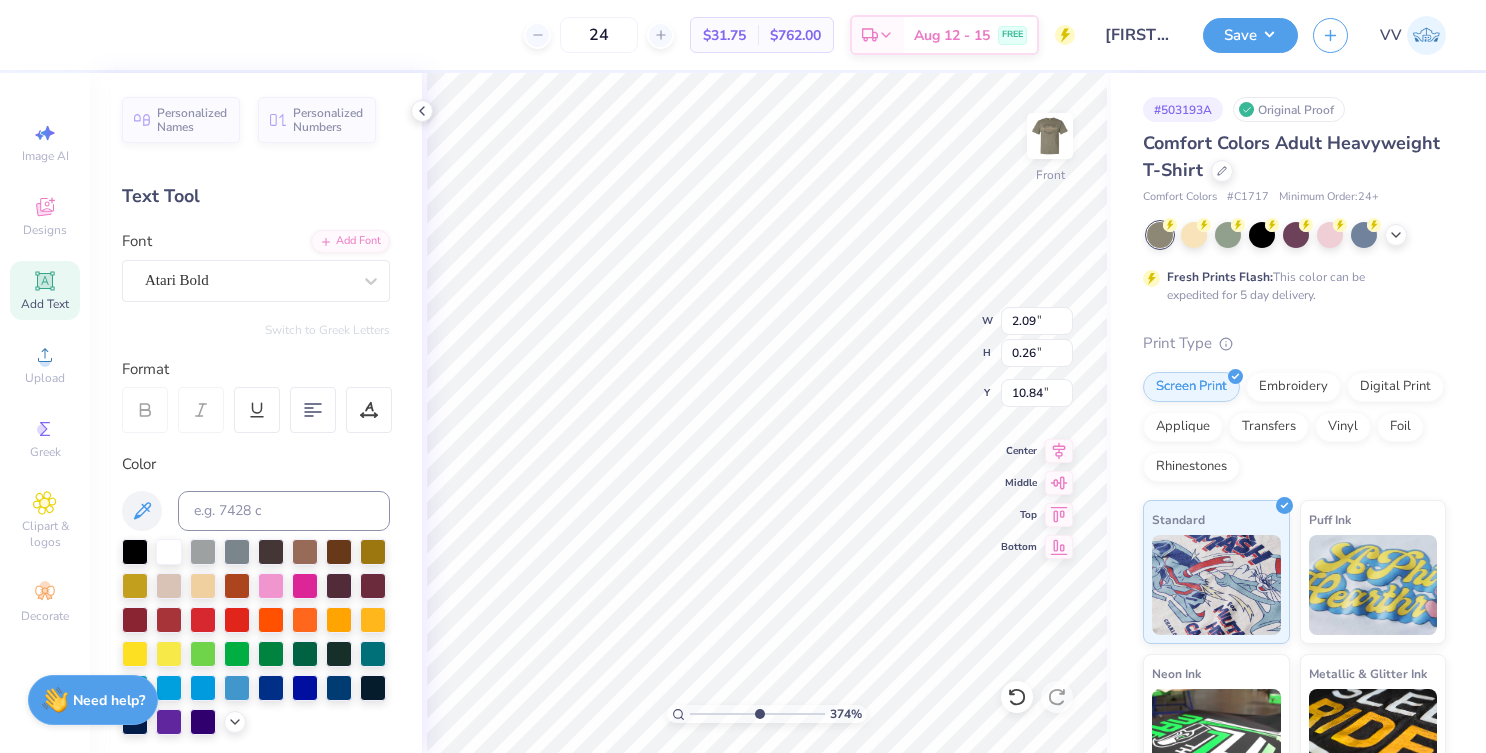 click at bounding box center (757, 714) 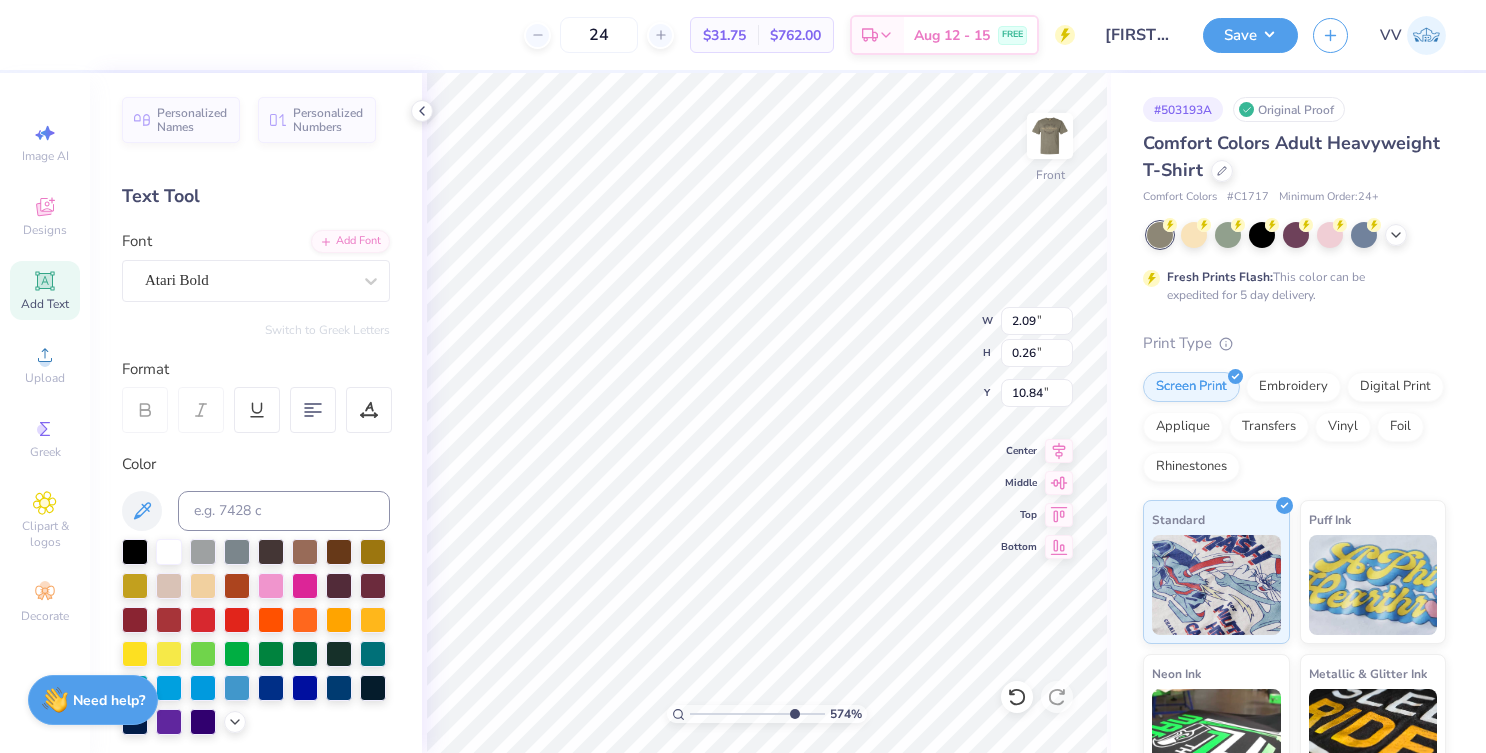 type on "8.2" 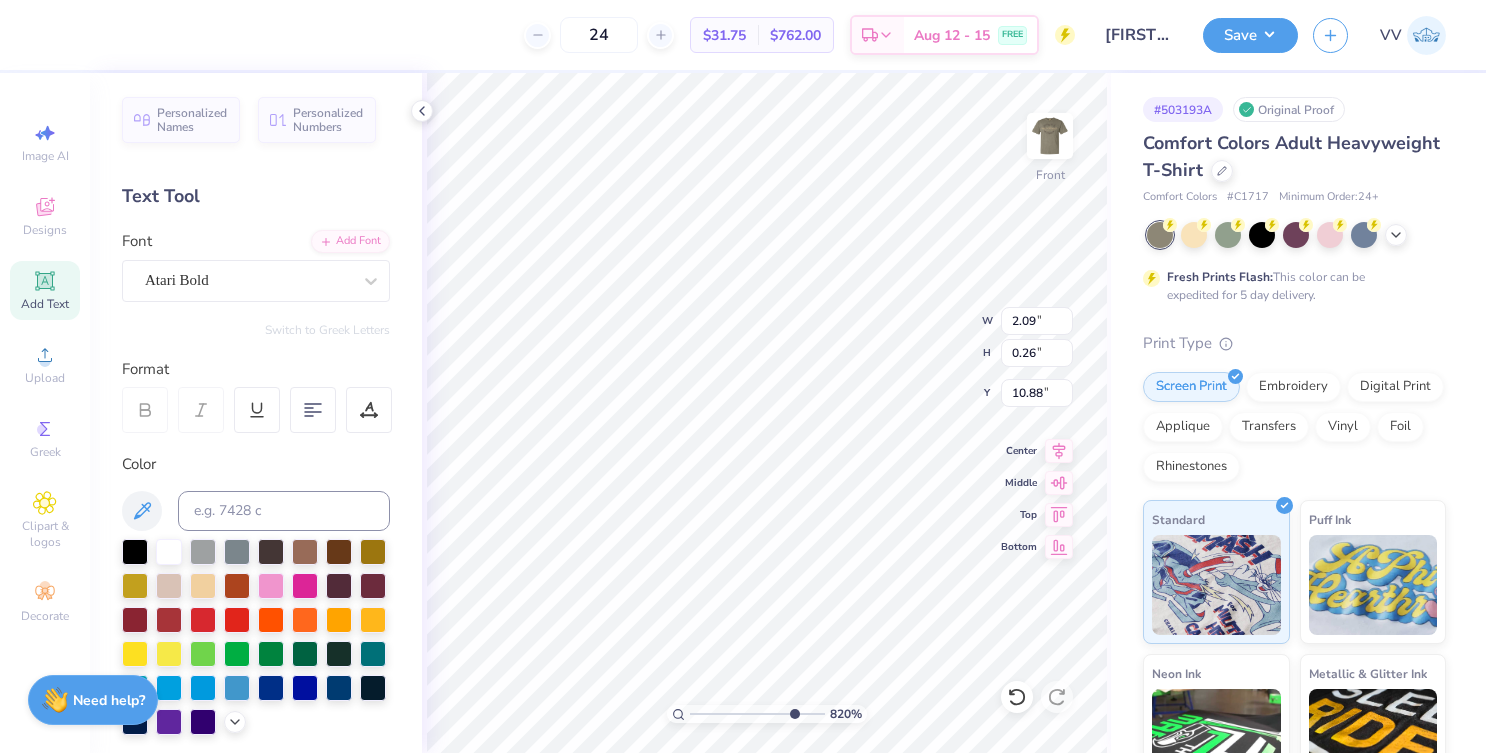 type on "10.90" 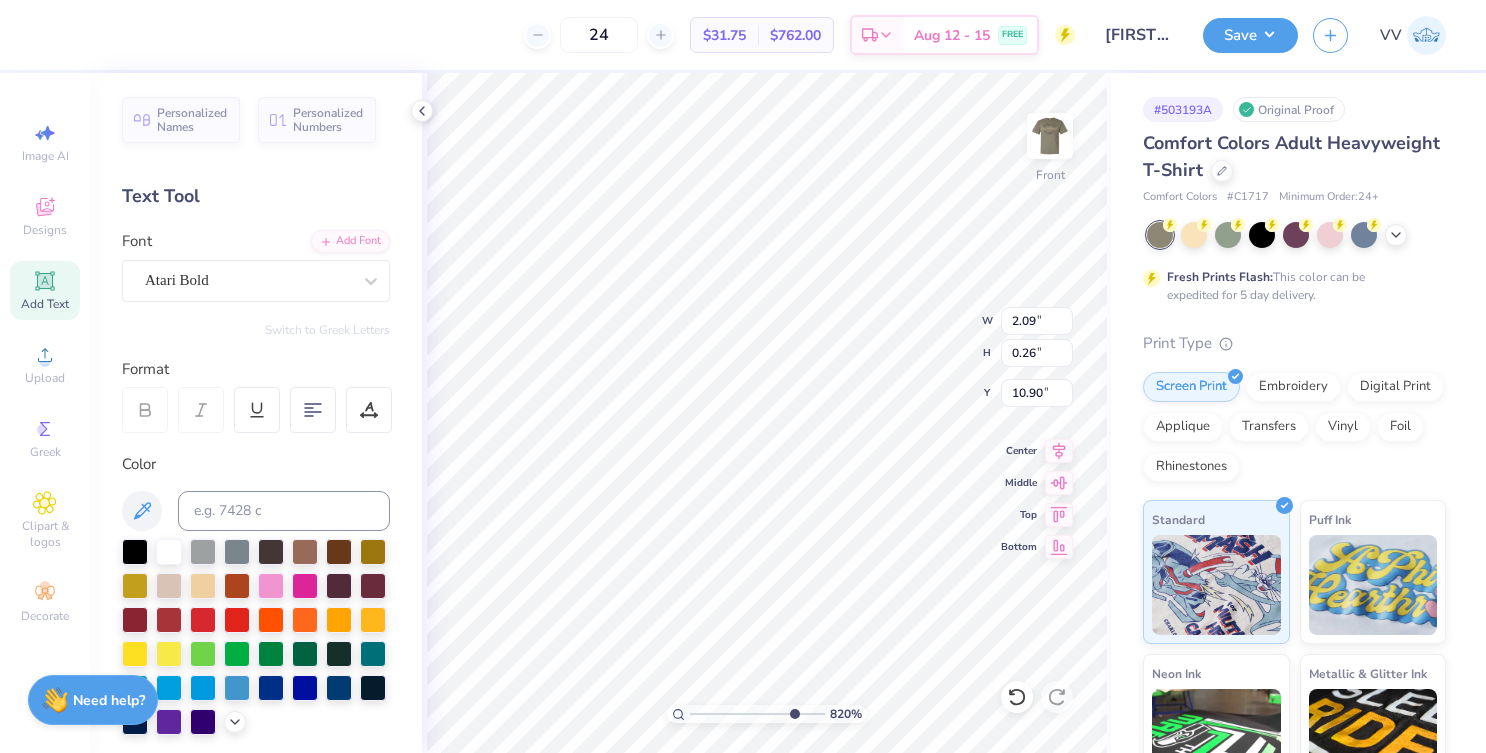 drag, startPoint x: 733, startPoint y: 716, endPoint x: 689, endPoint y: 715, distance: 44.011364 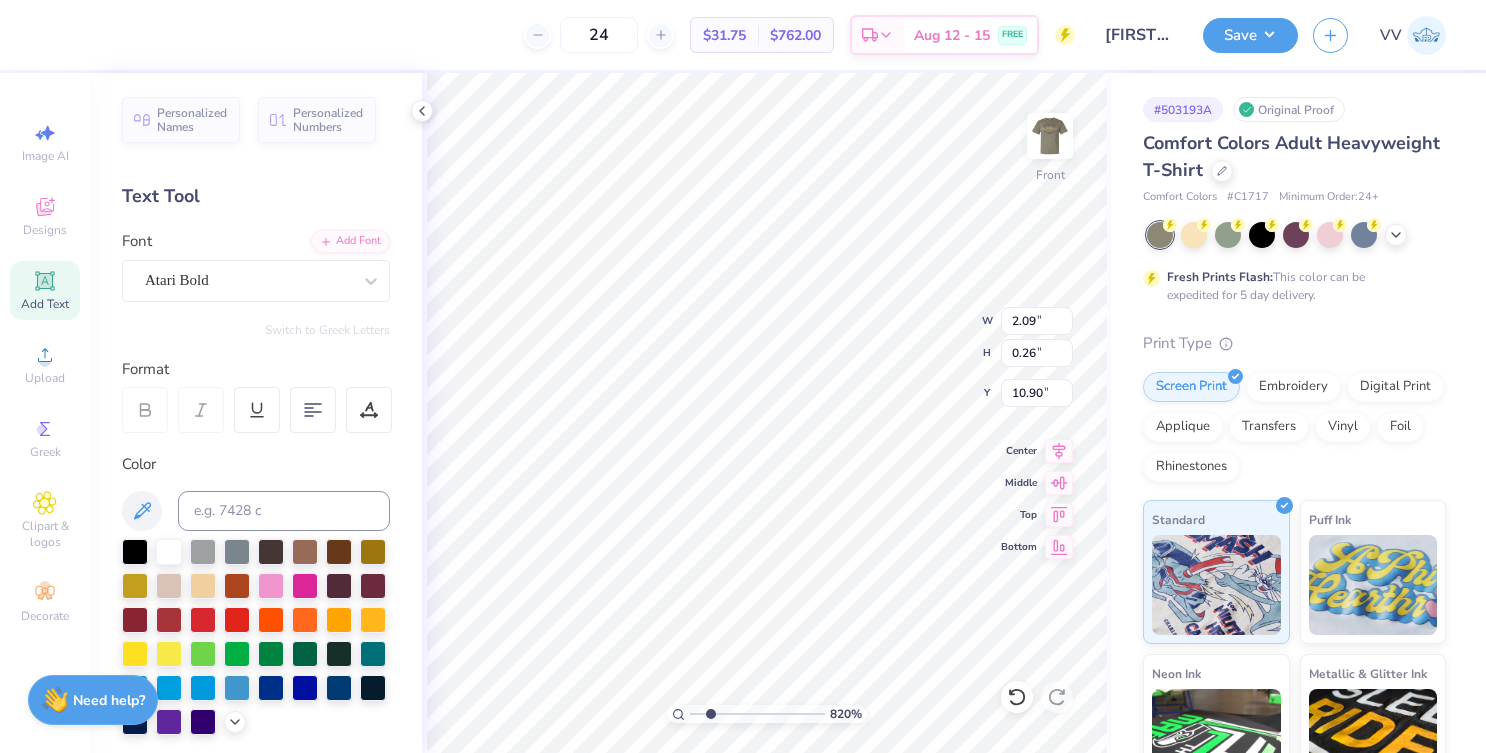 click at bounding box center [757, 714] 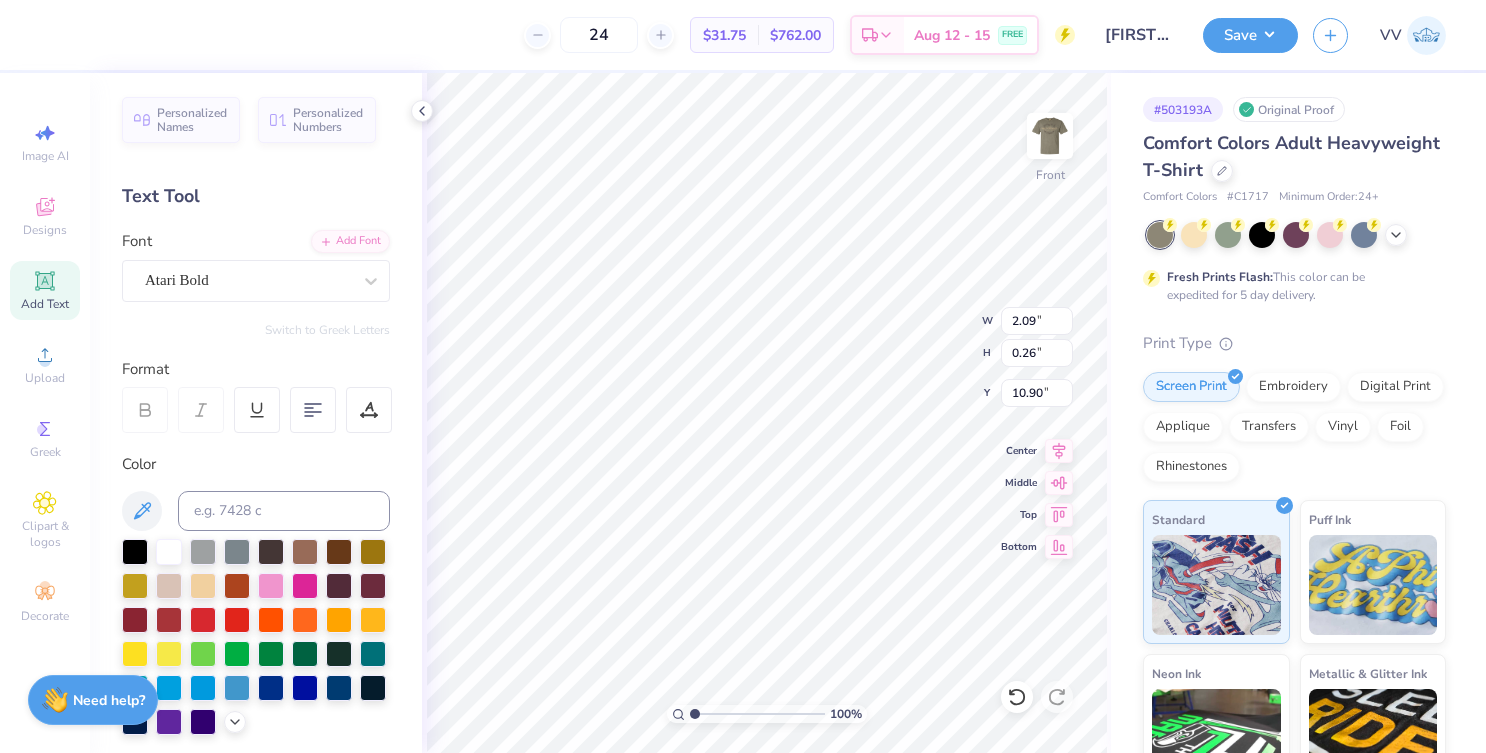 type on "1" 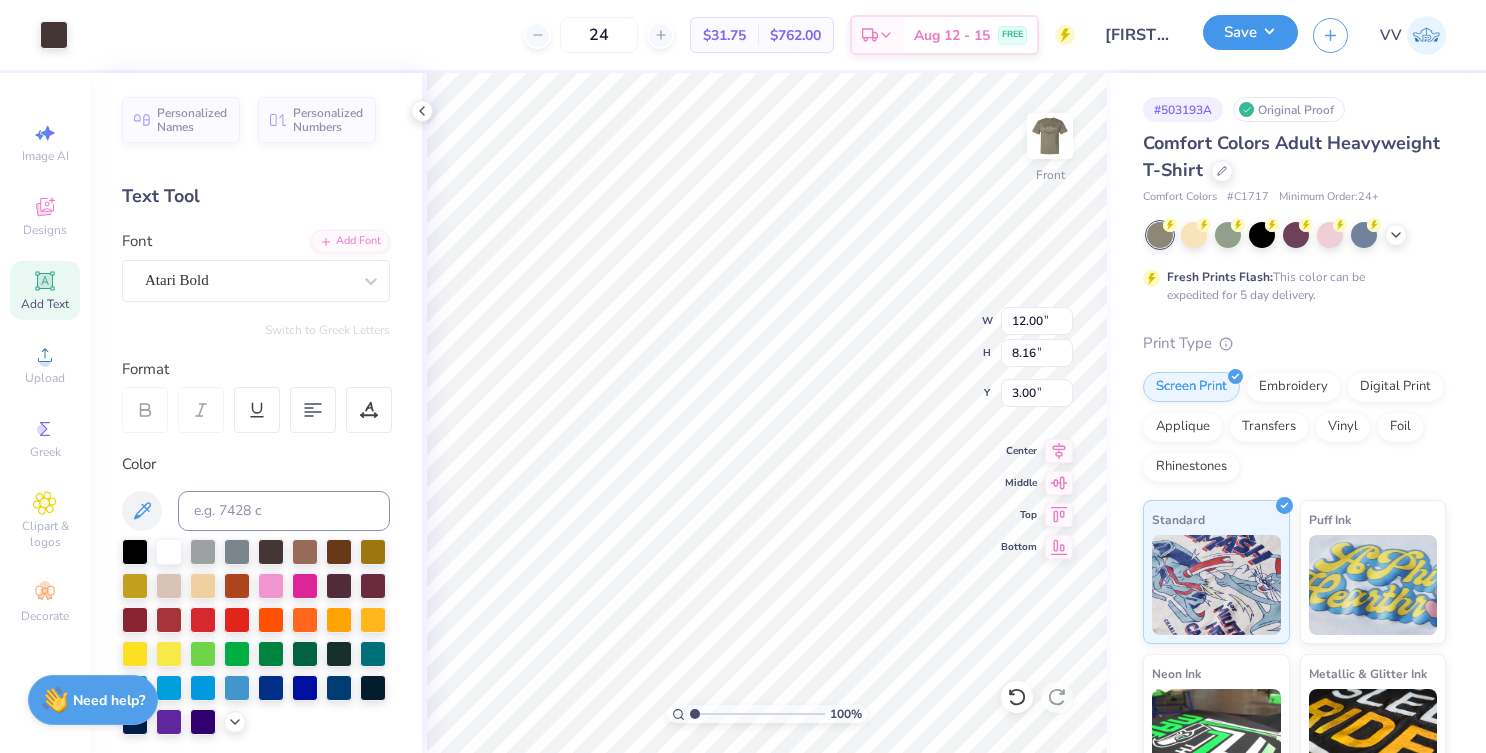 click on "Save" at bounding box center (1250, 32) 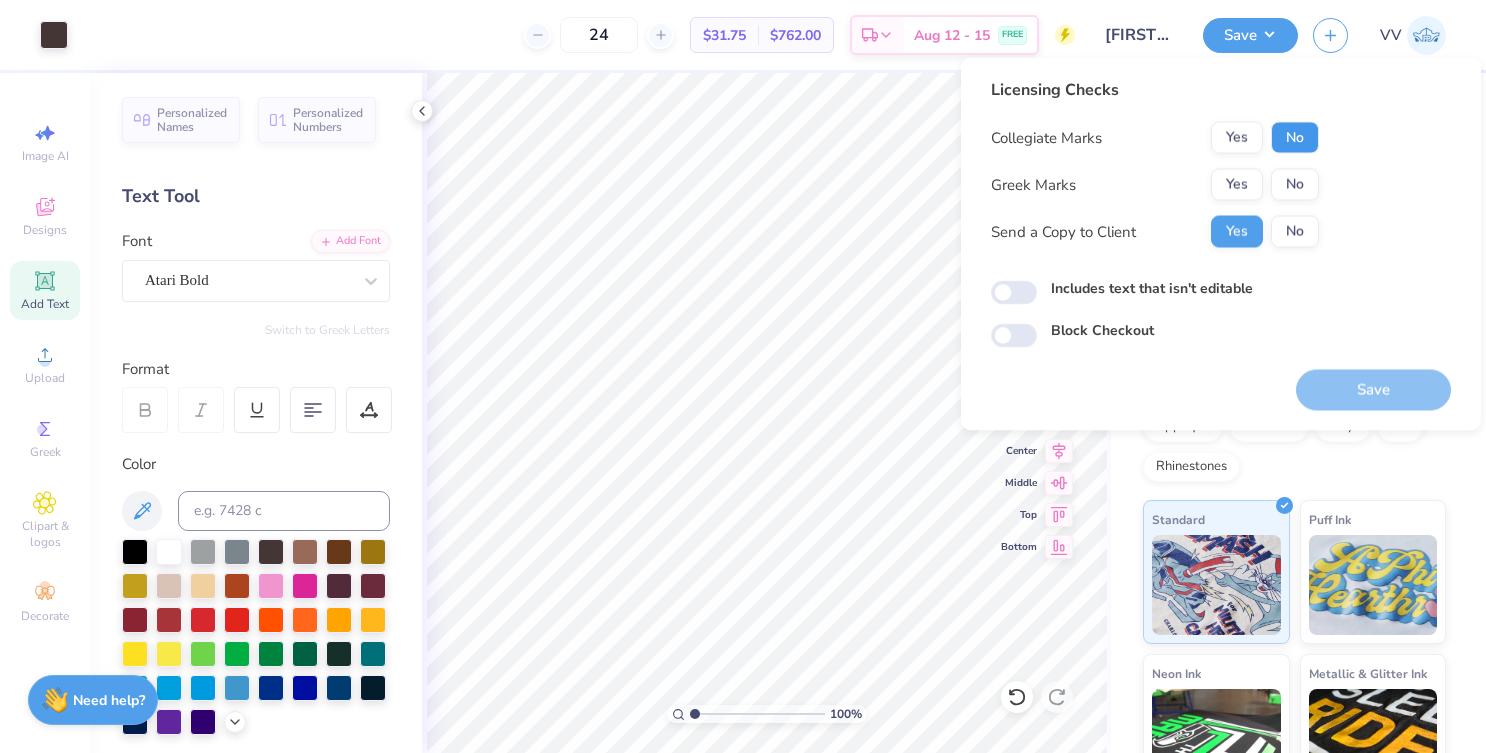 click on "No" at bounding box center (1295, 138) 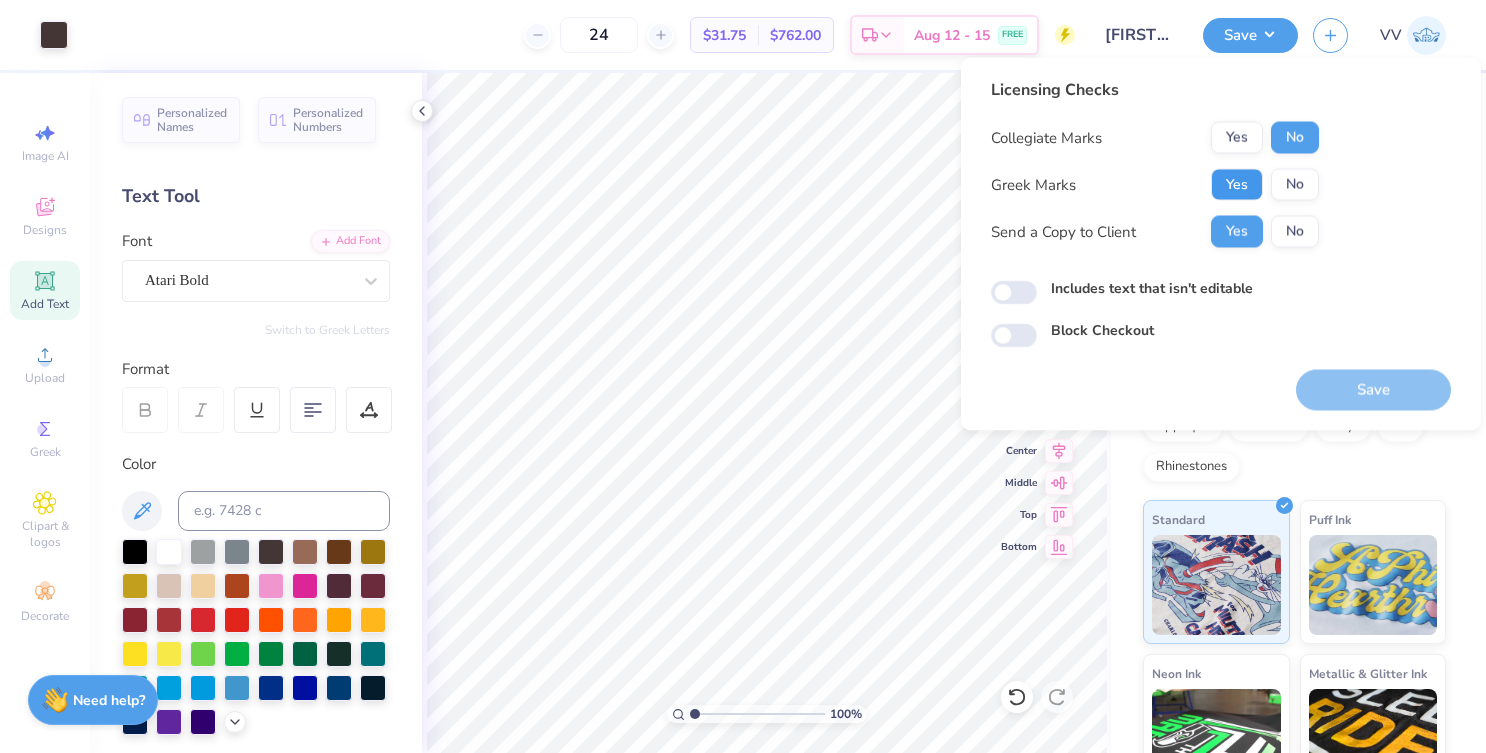 click on "Yes" at bounding box center [1237, 185] 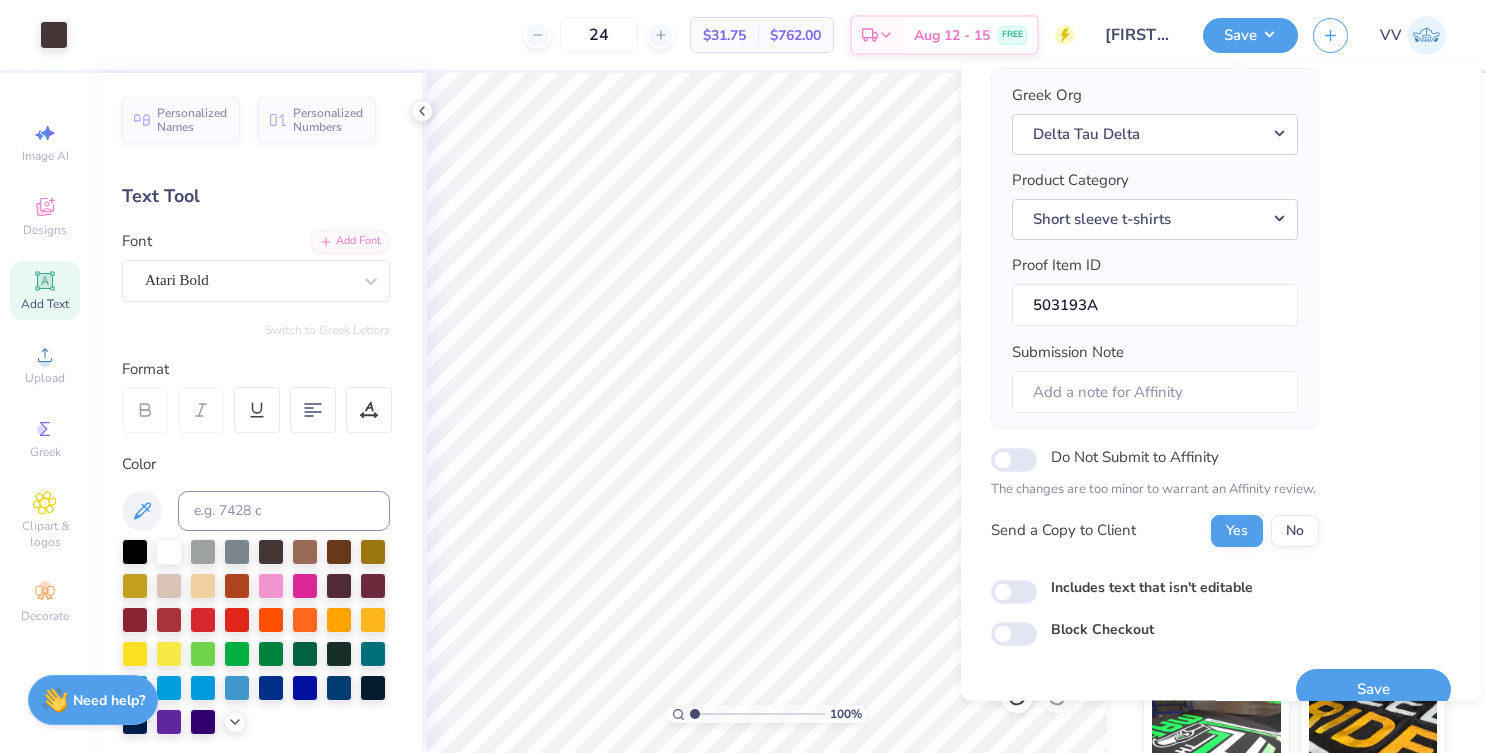 scroll, scrollTop: 179, scrollLeft: 0, axis: vertical 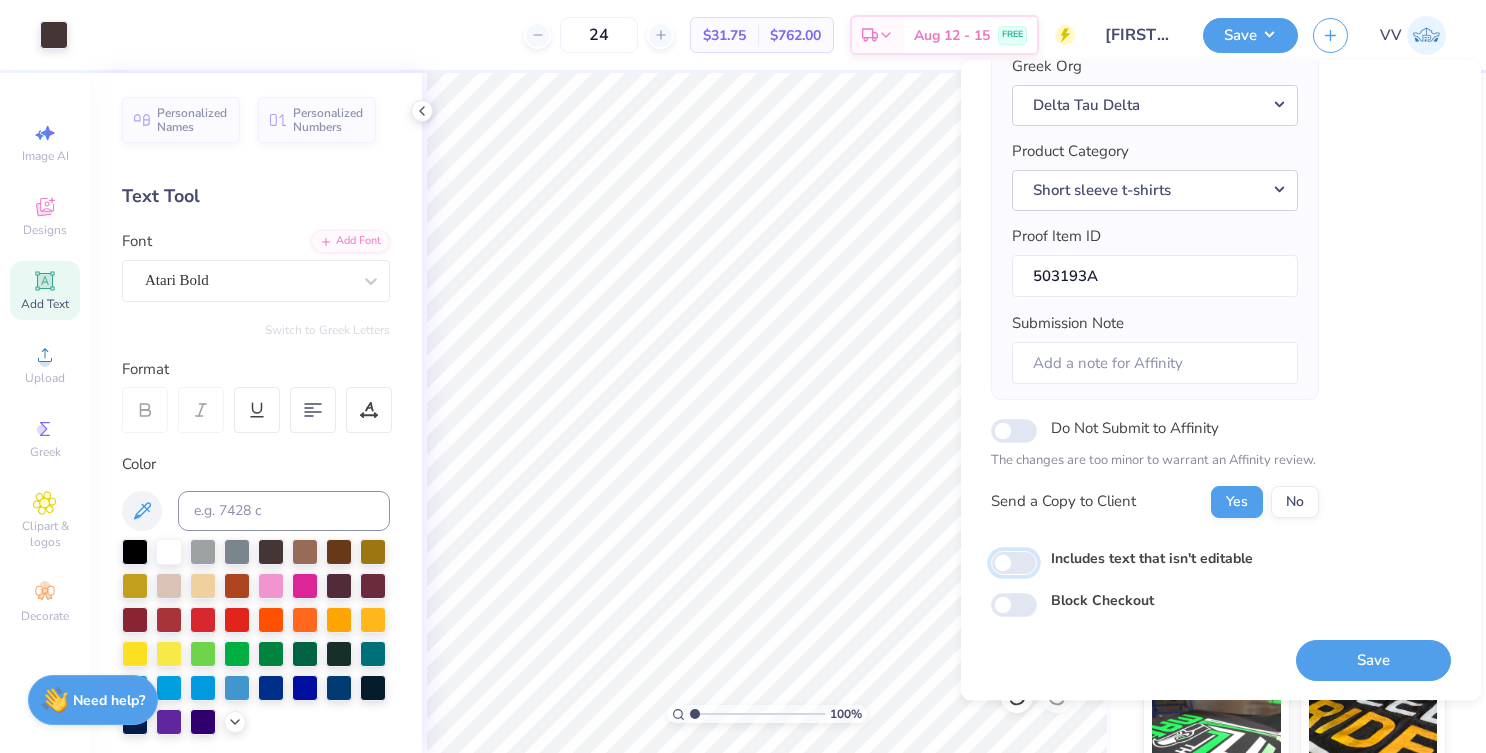 click on "Includes text that isn't editable" at bounding box center [1014, 563] 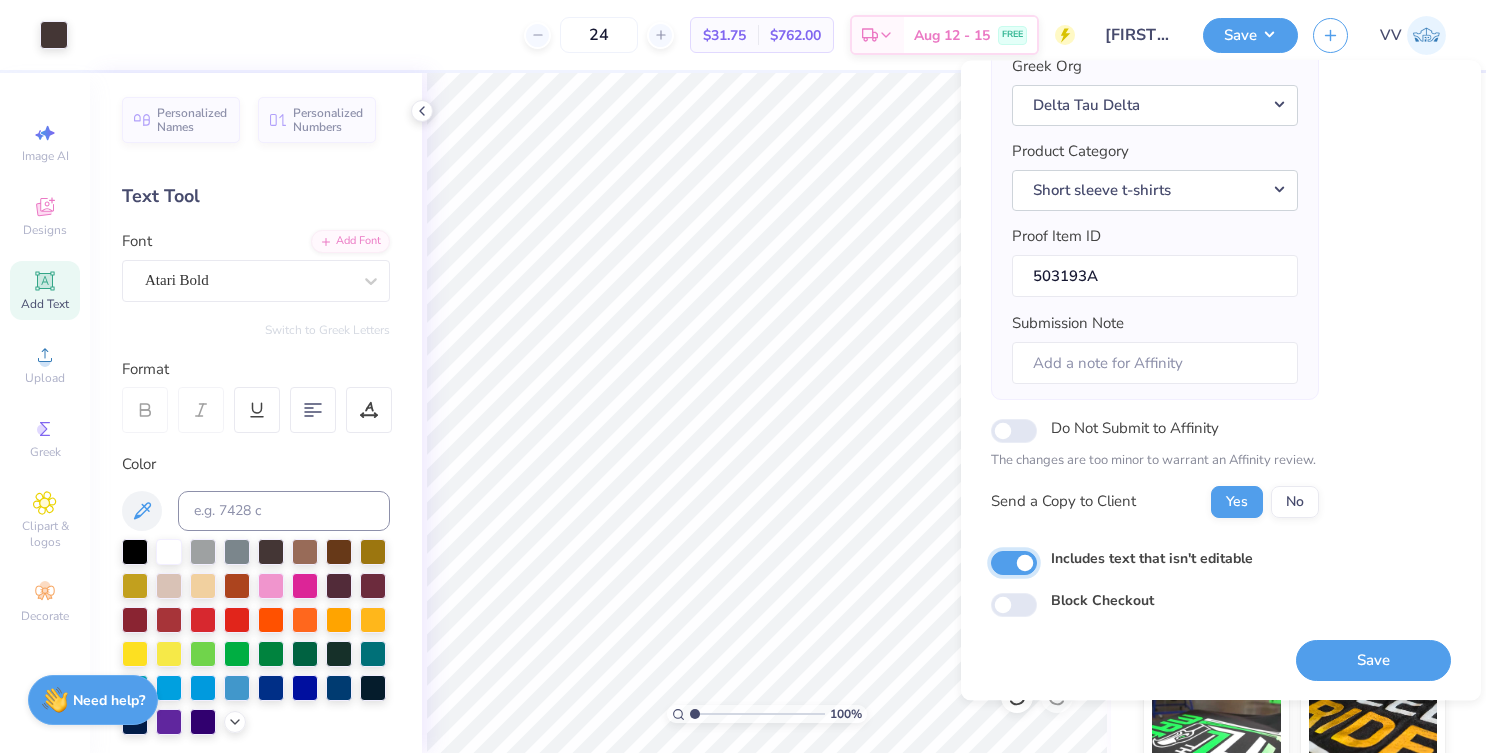checkbox on "true" 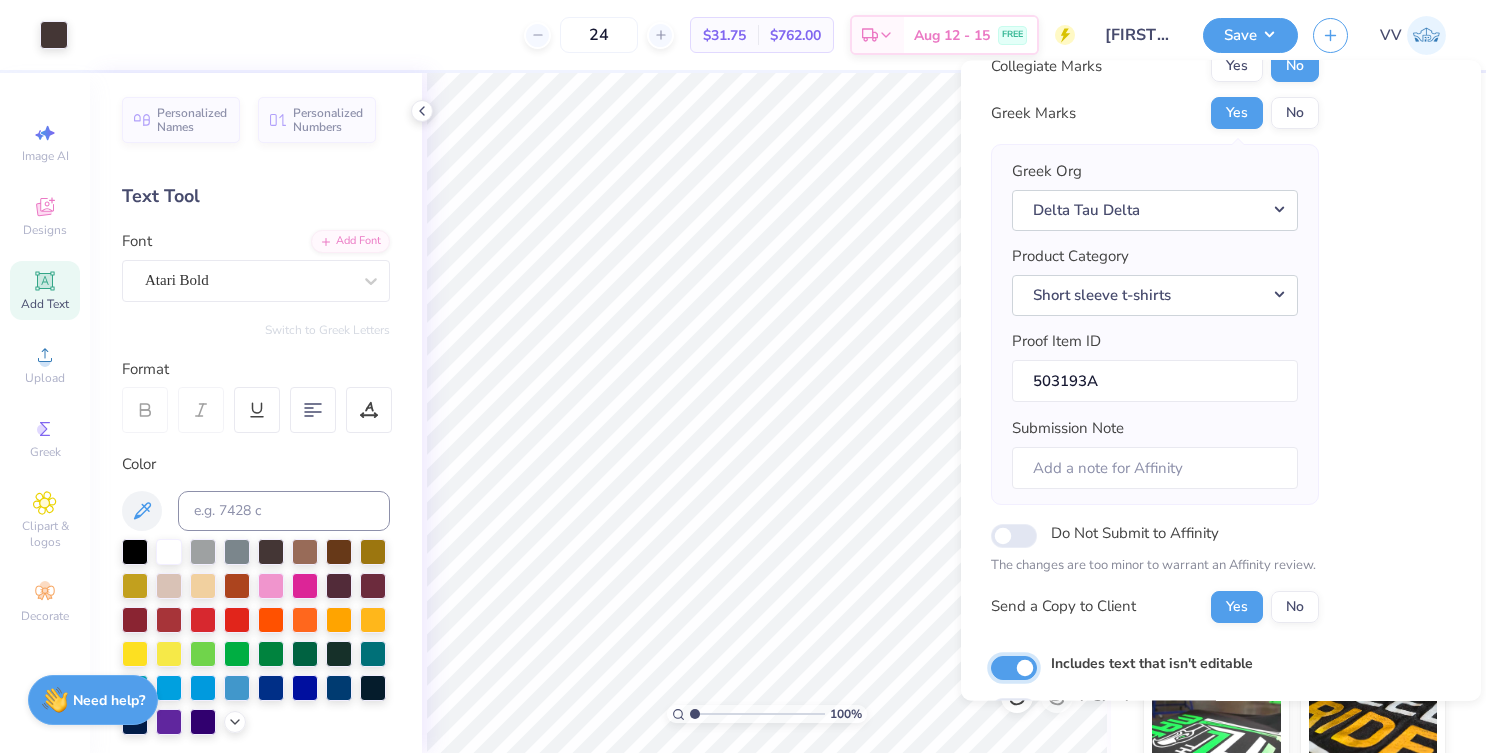 scroll, scrollTop: 179, scrollLeft: 0, axis: vertical 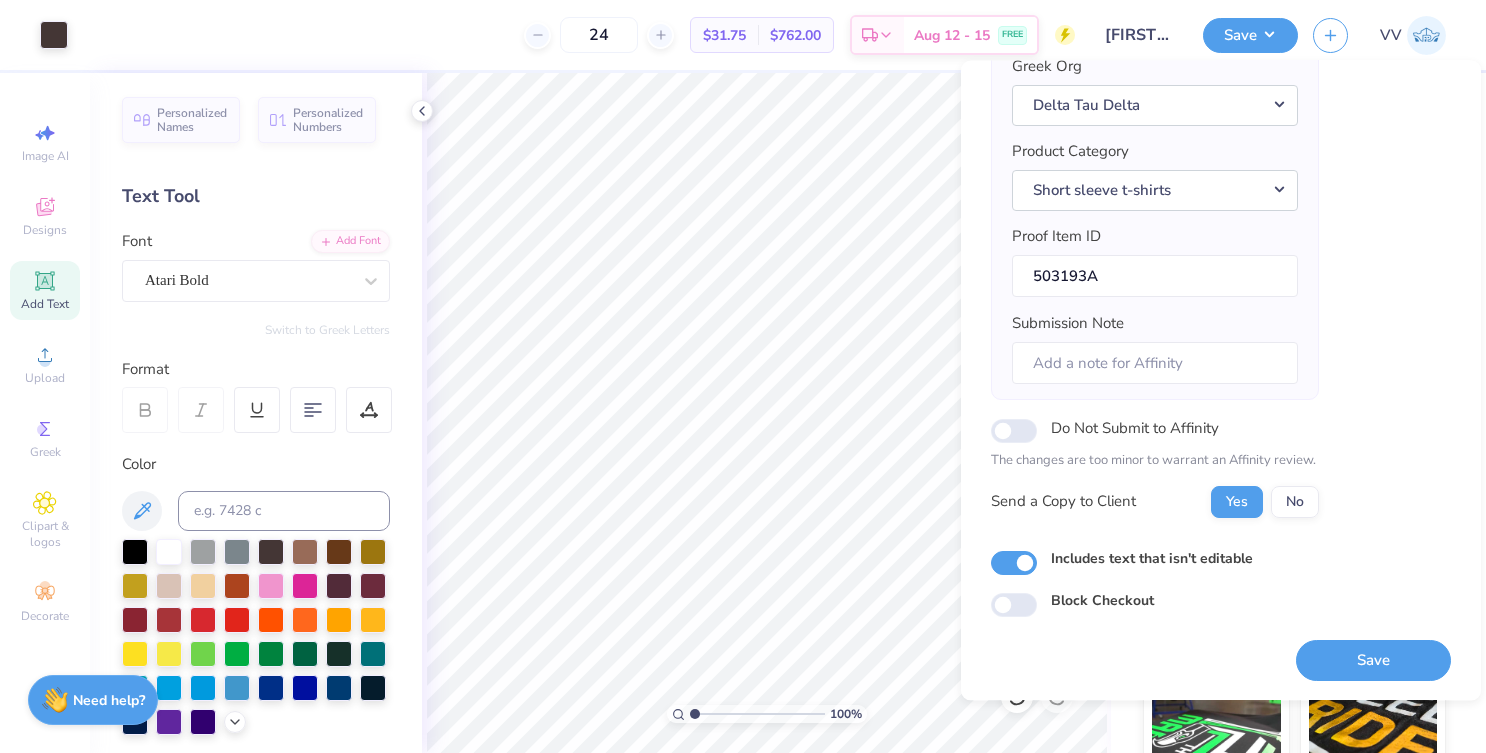 click on "Save" at bounding box center [1373, 660] 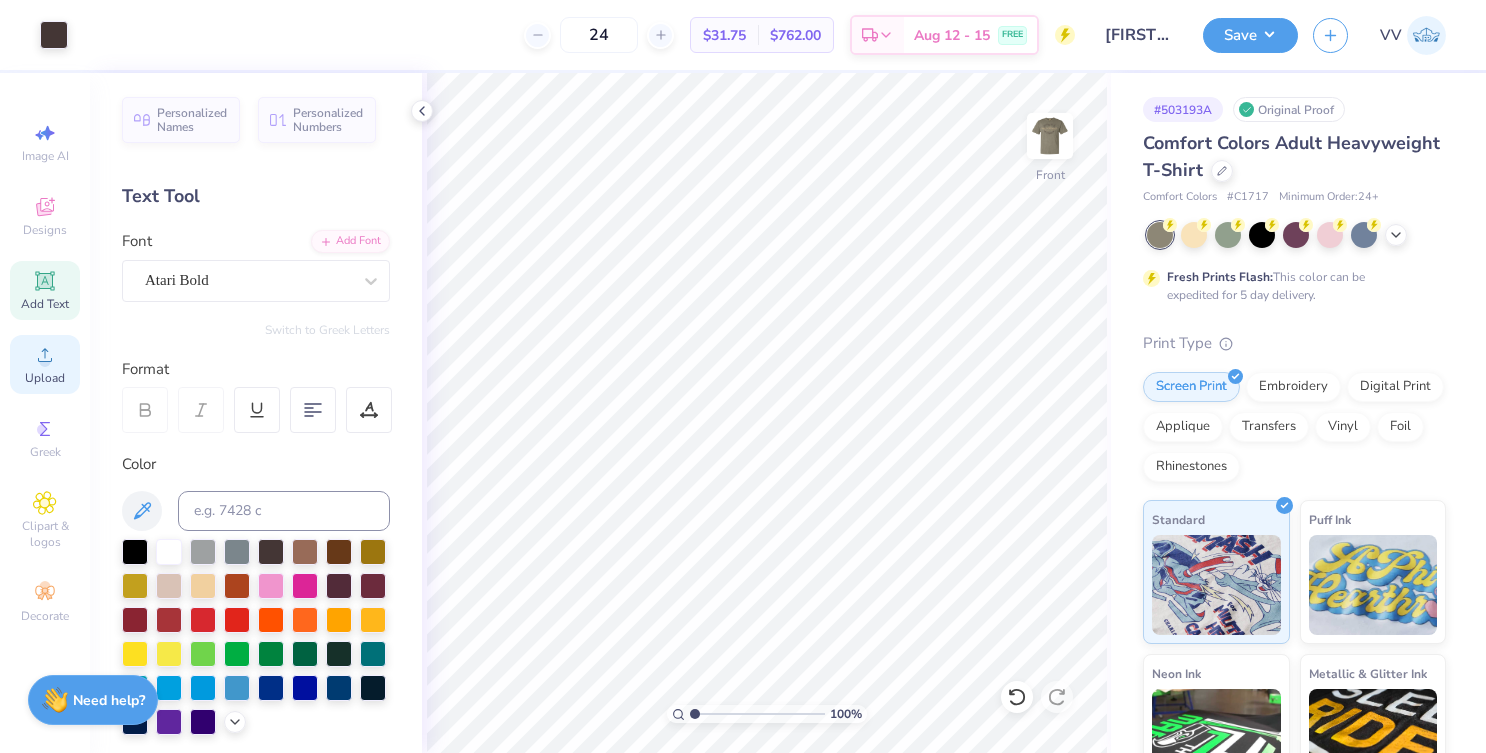 click 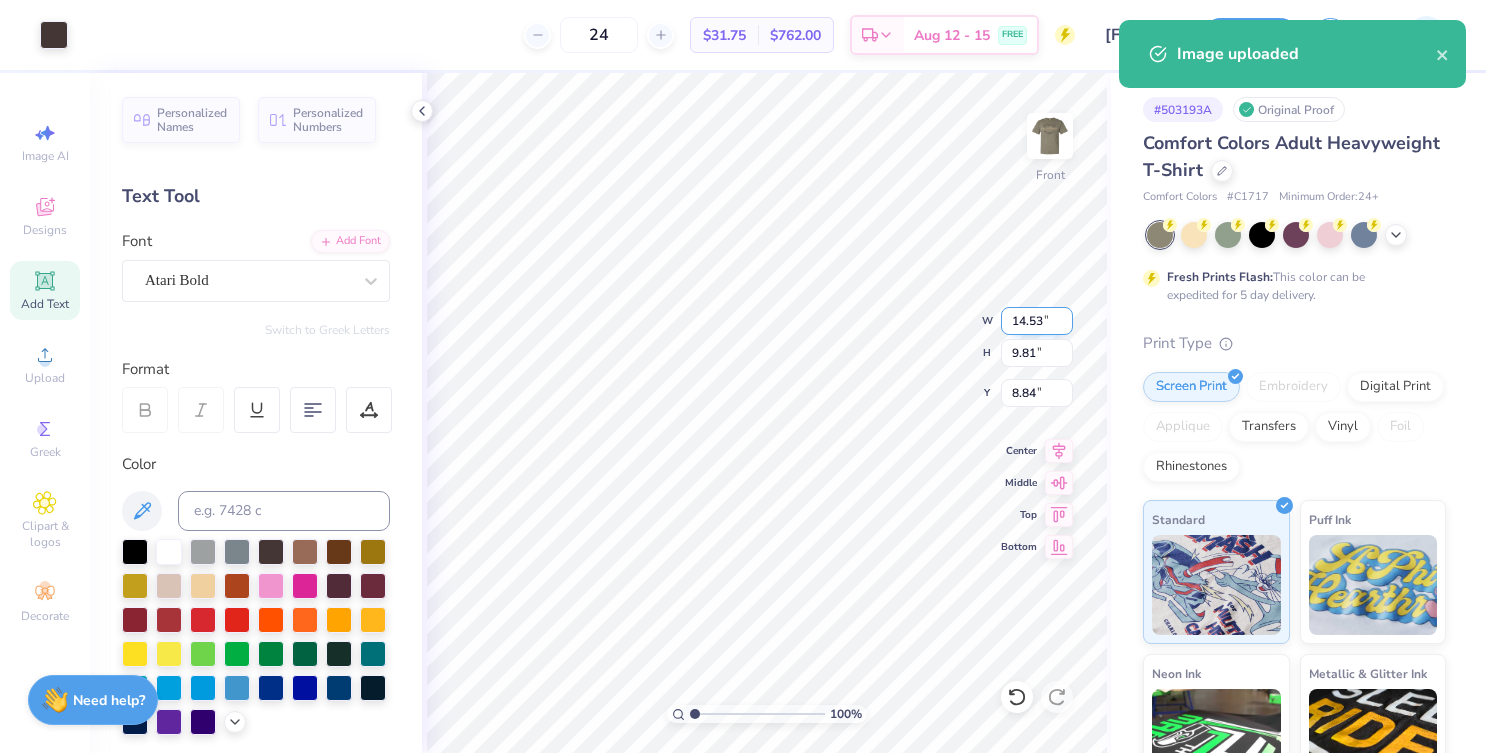 click on "14.53" at bounding box center (1037, 321) 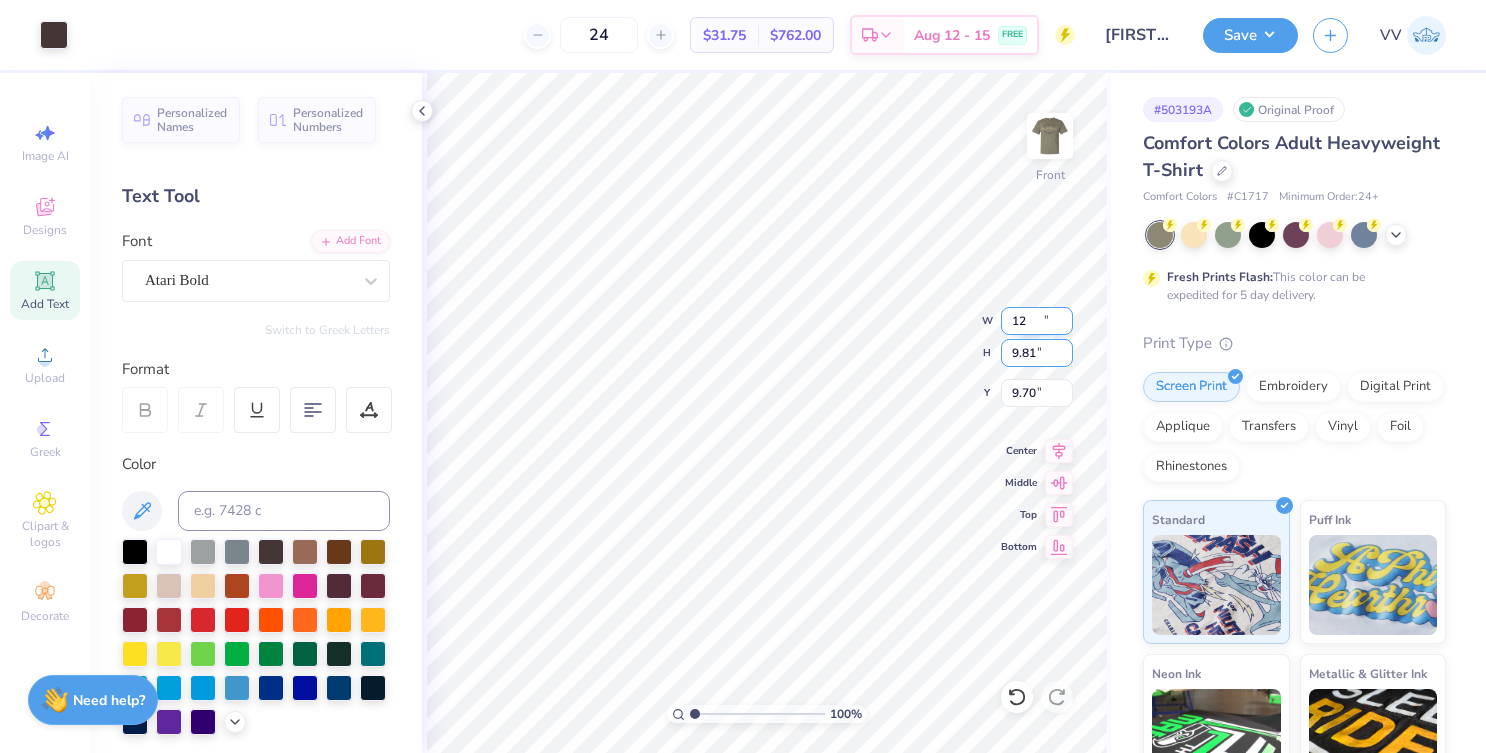 type on "12.00" 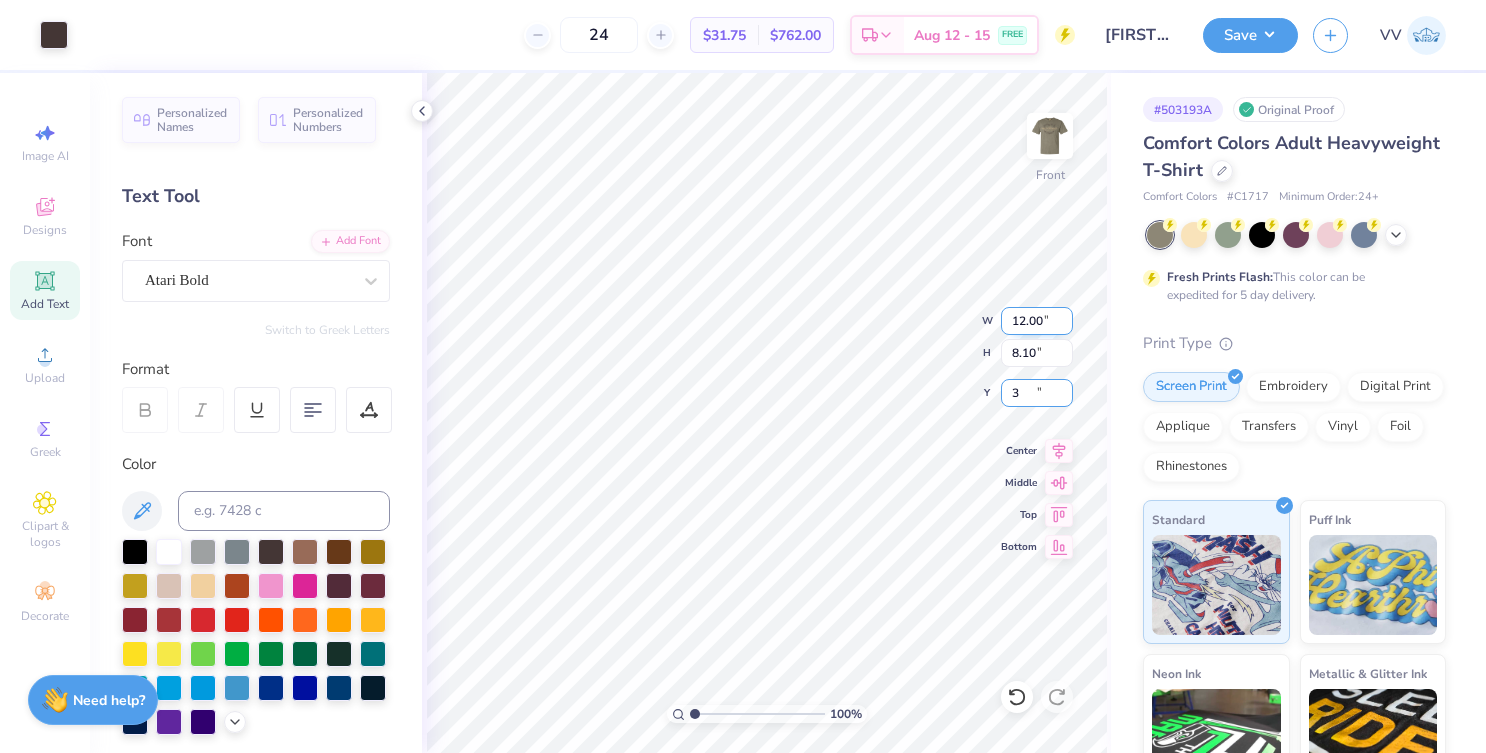 type on "3.00" 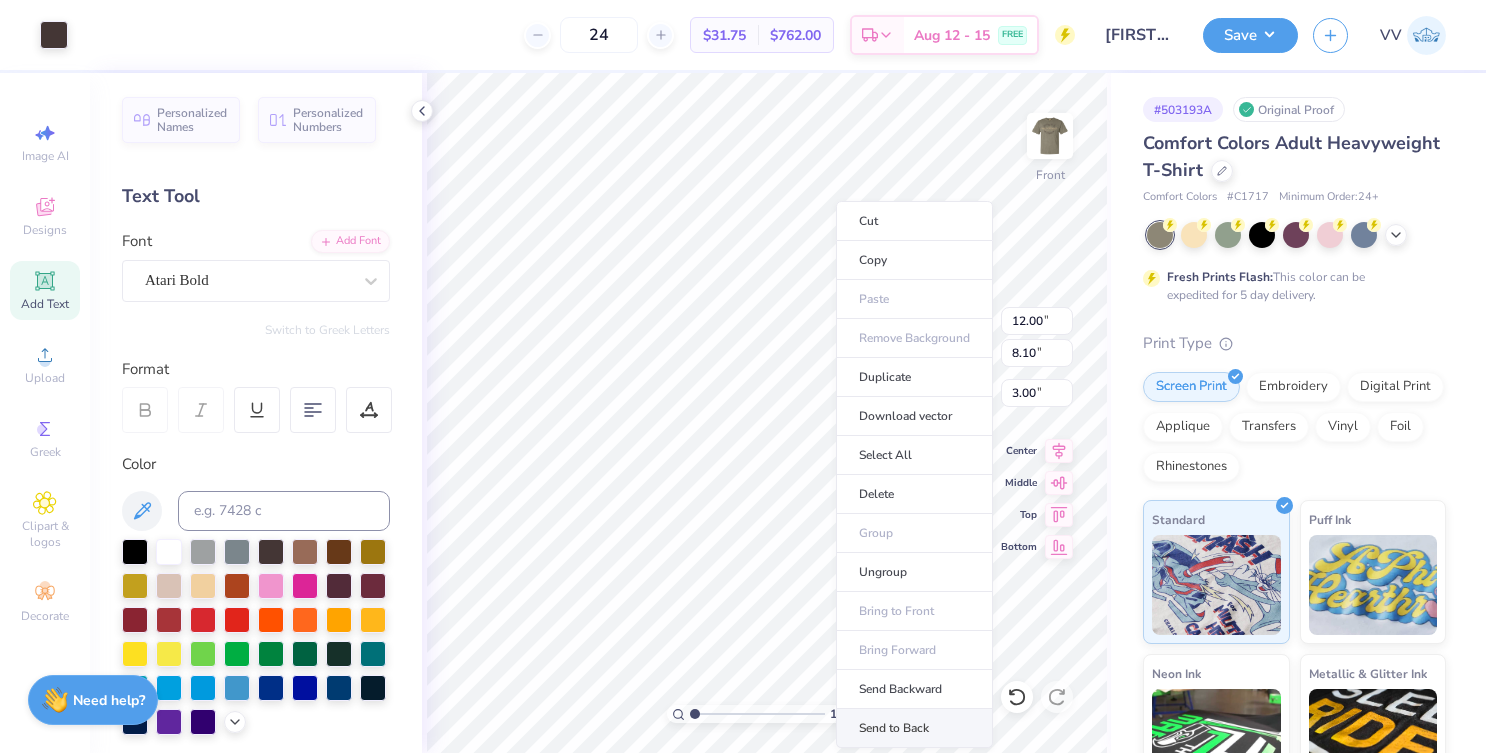 click on "Send to Back" at bounding box center (914, 728) 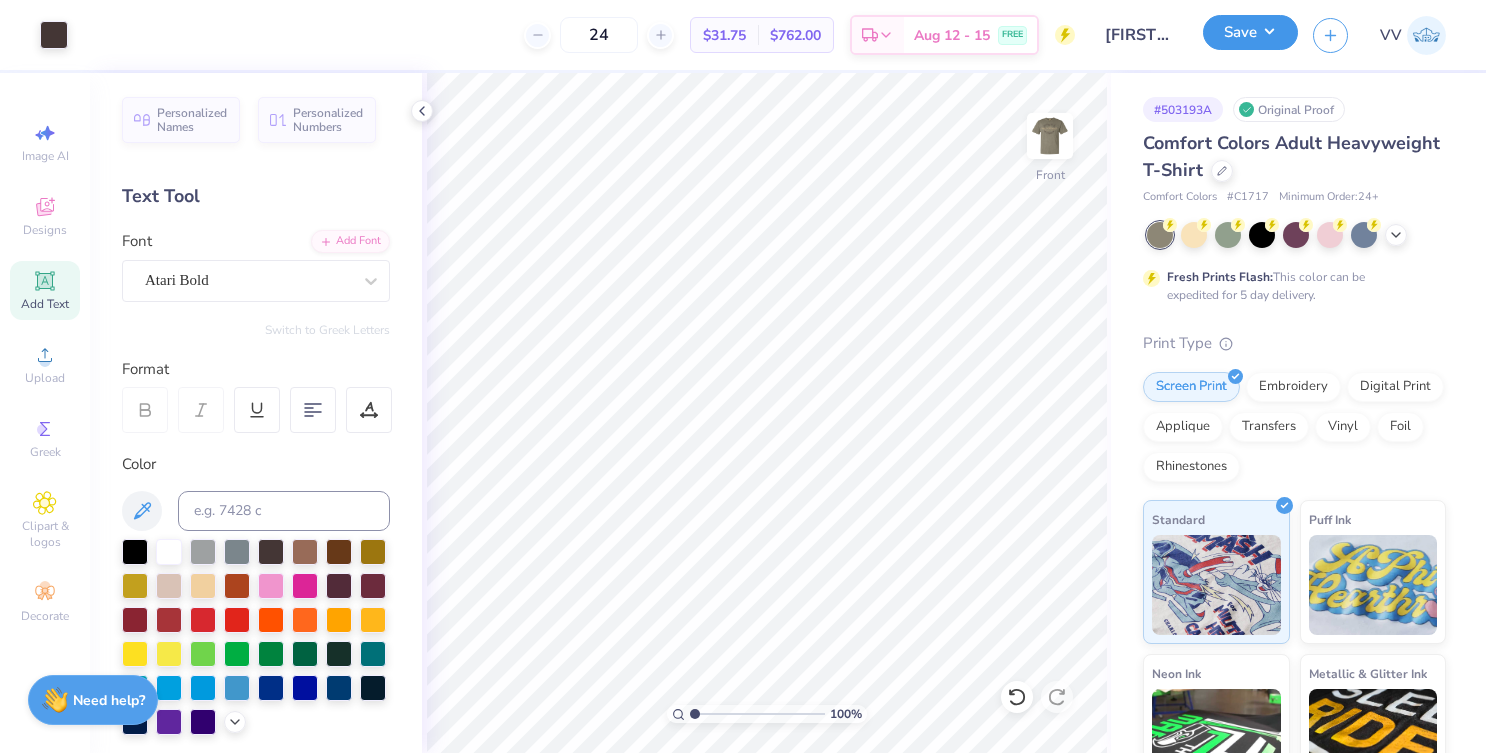 click on "Save" at bounding box center [1250, 32] 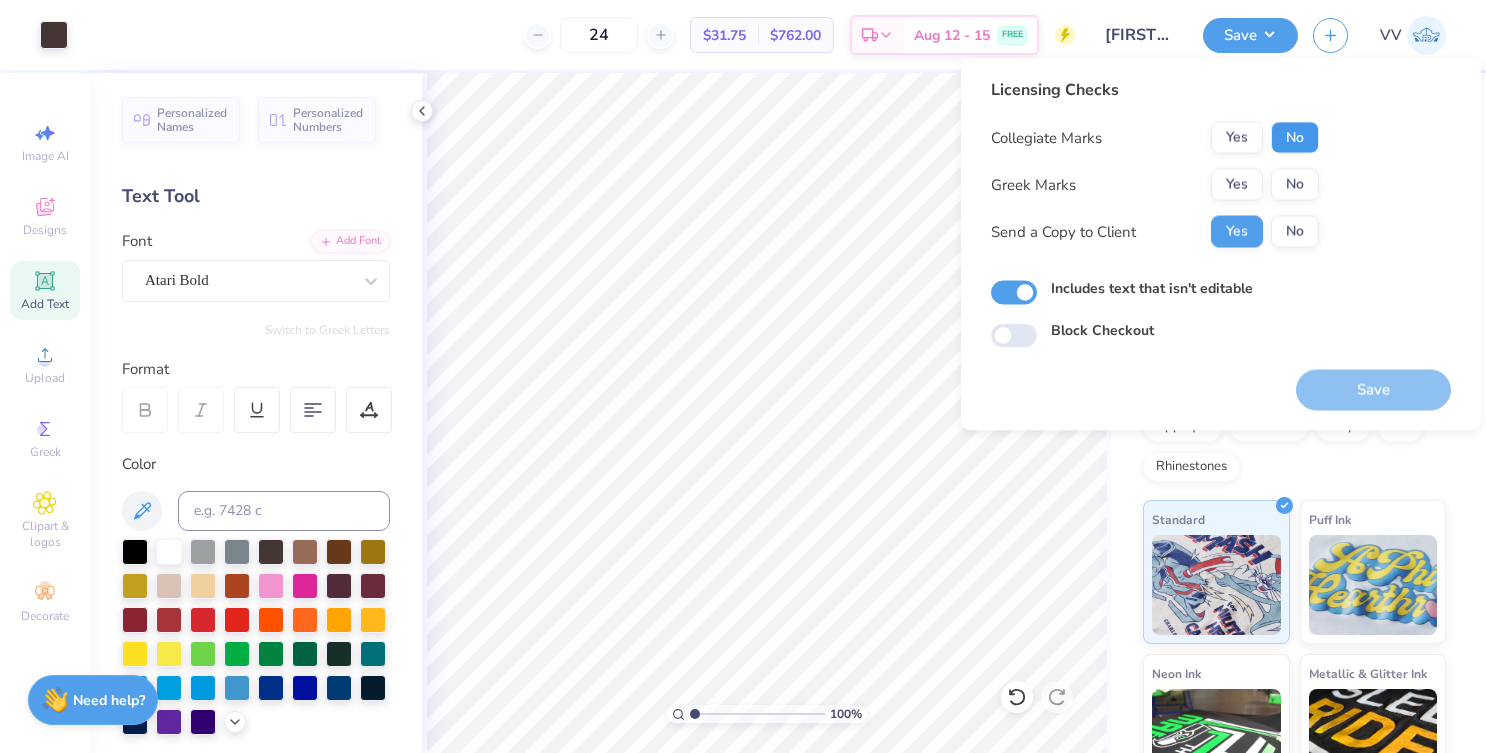 click on "No" at bounding box center (1295, 138) 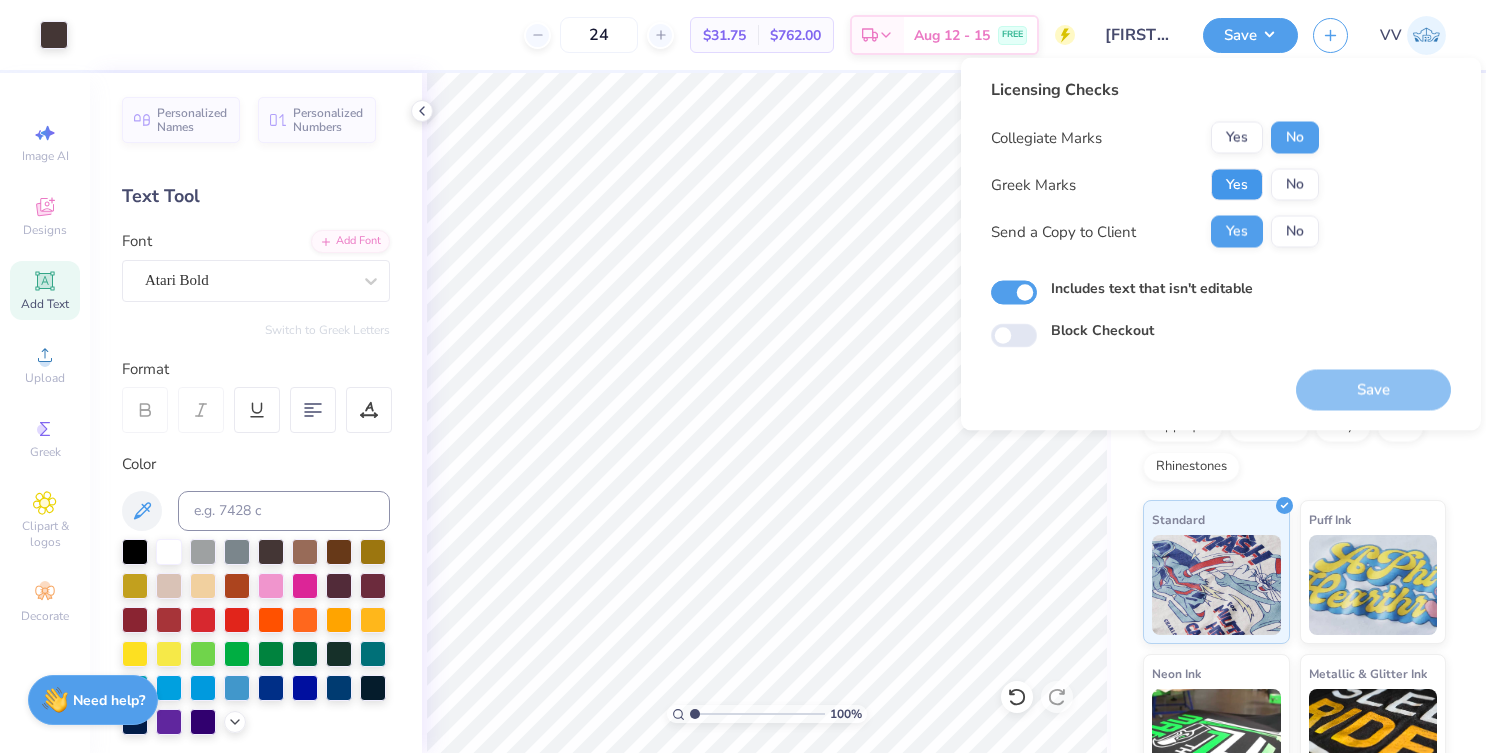 click on "Yes" at bounding box center [1237, 185] 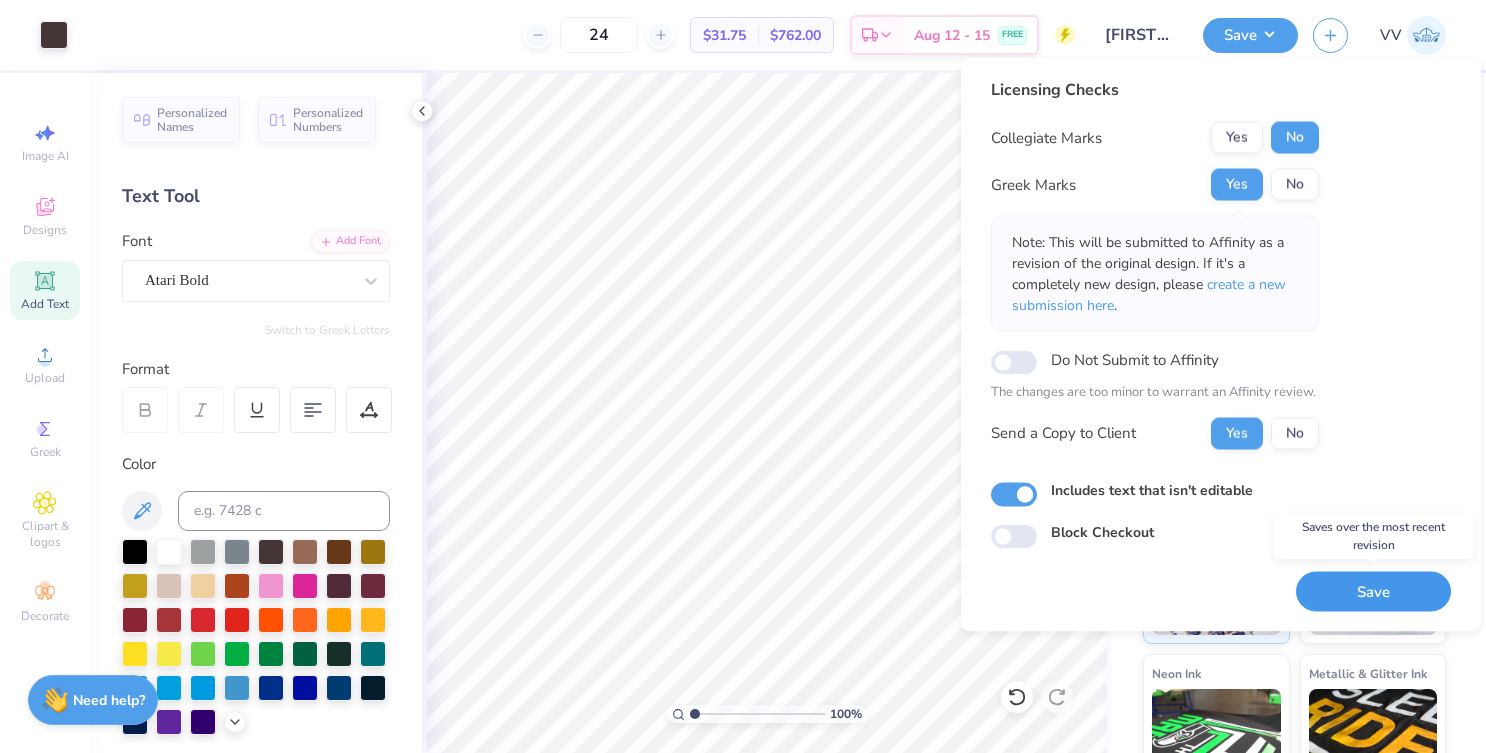click on "Save" at bounding box center [1373, 591] 